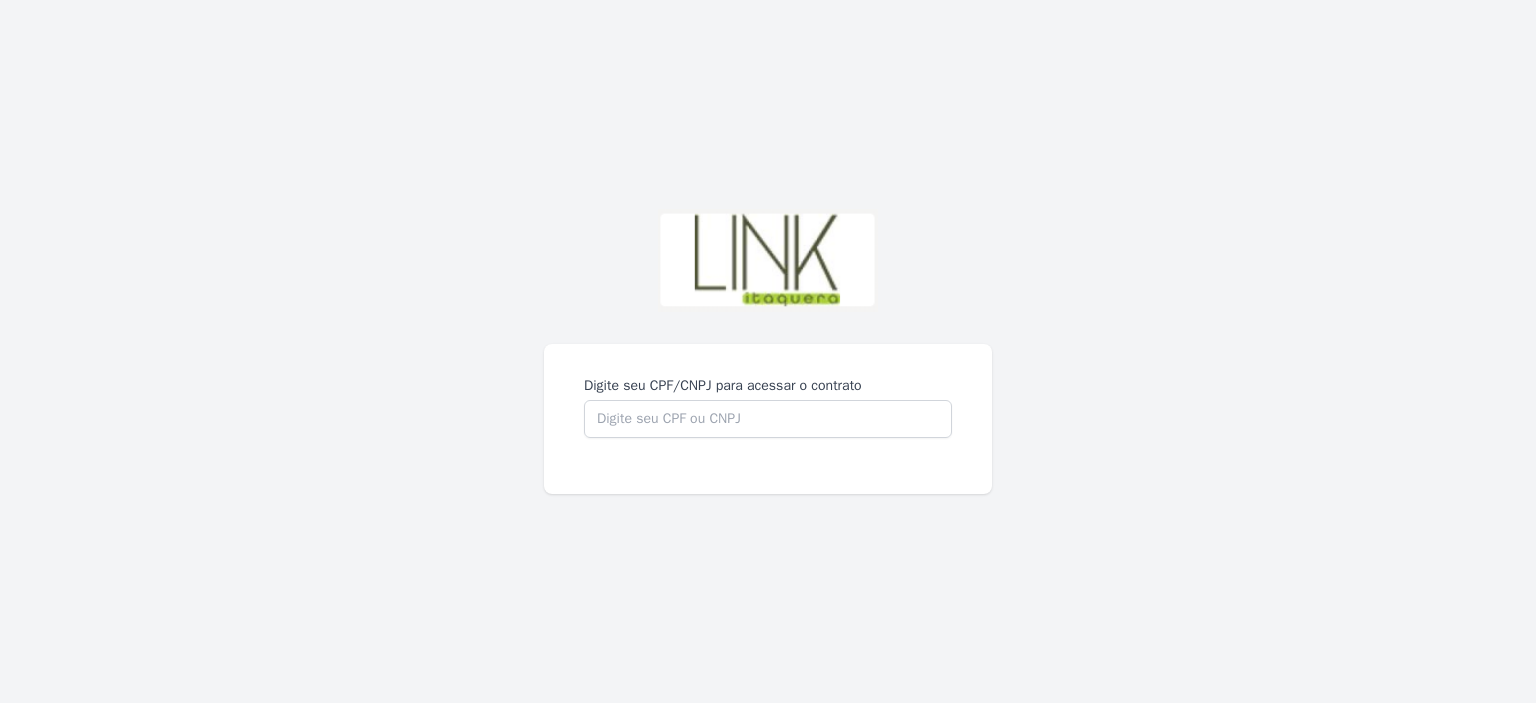scroll, scrollTop: 0, scrollLeft: 0, axis: both 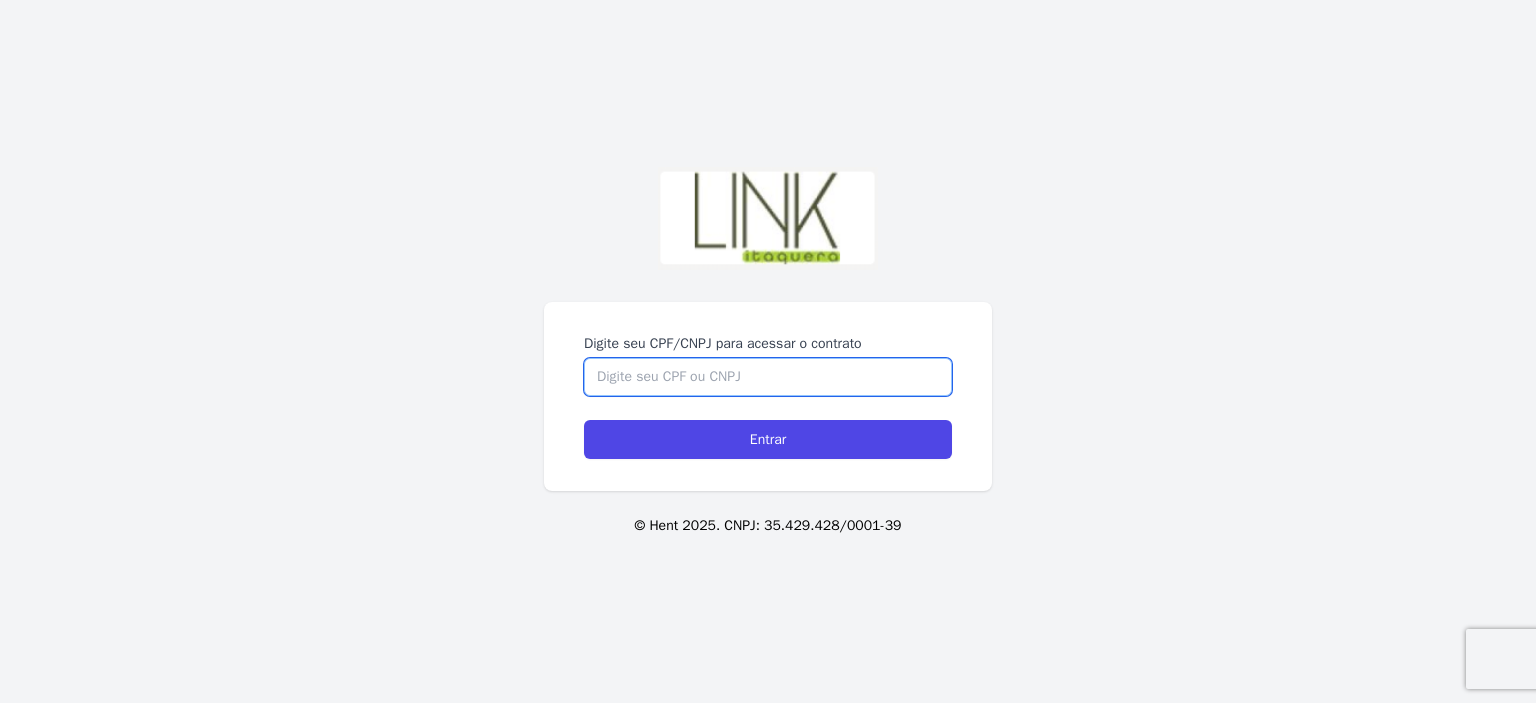 click on "Digite seu CPF/CNPJ para acessar o contrato" at bounding box center (768, 377) 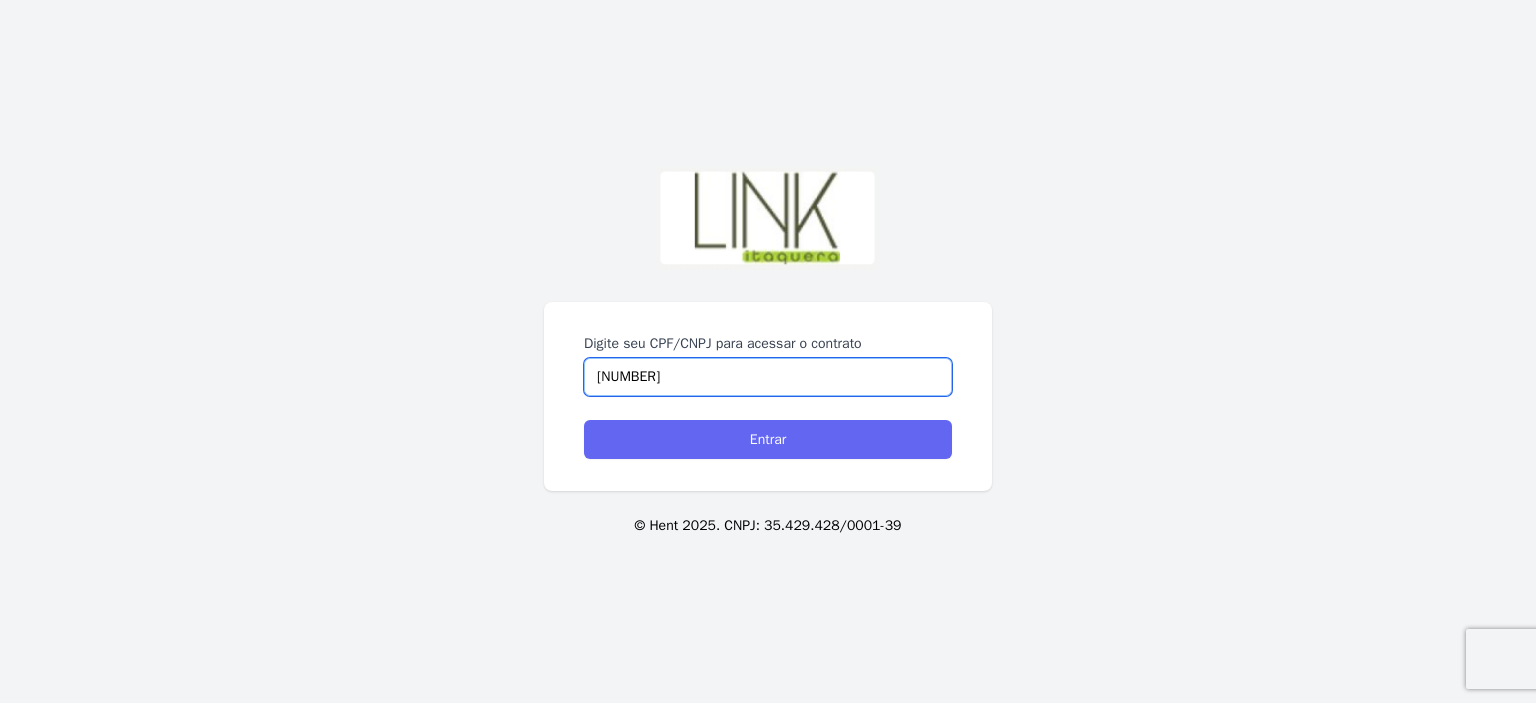 type on "[NUMBER]" 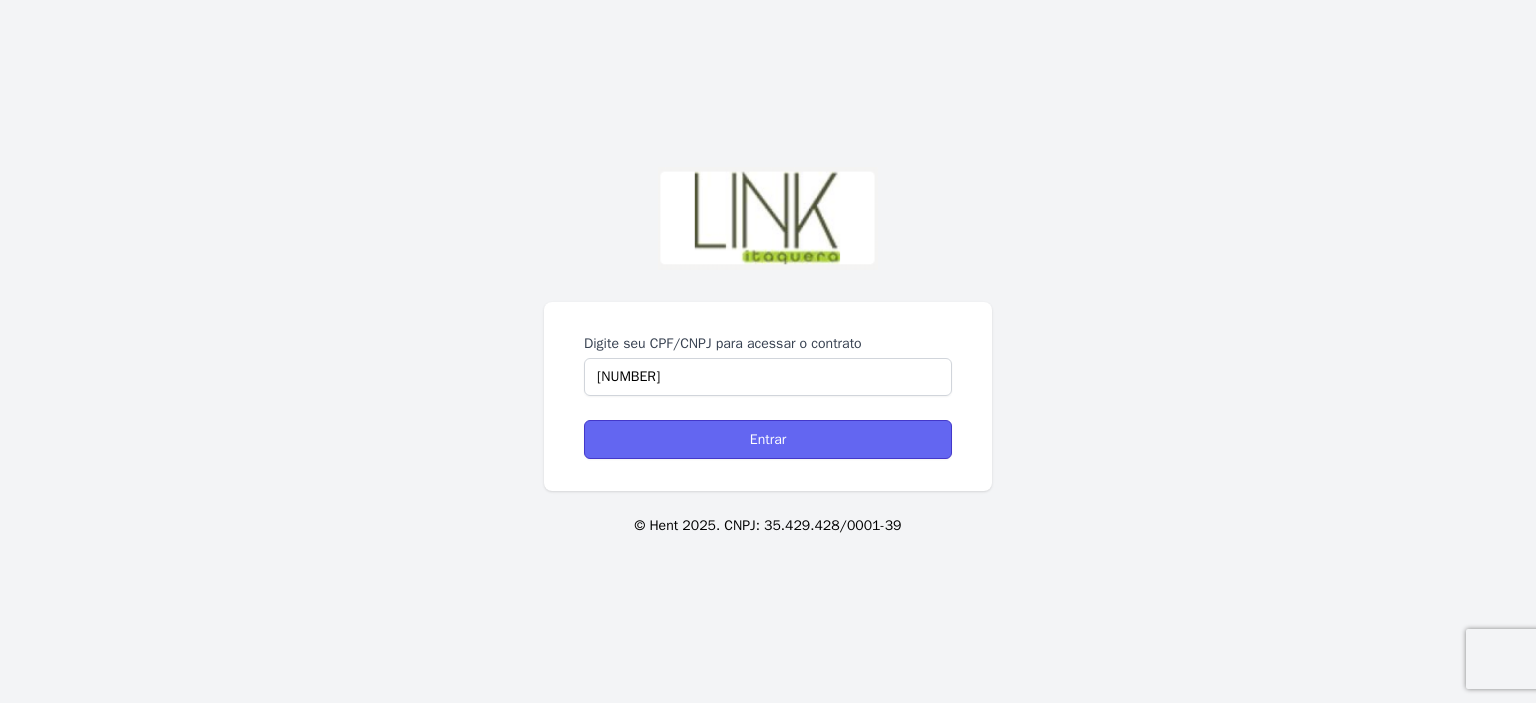 click on "Entrar" at bounding box center [768, 439] 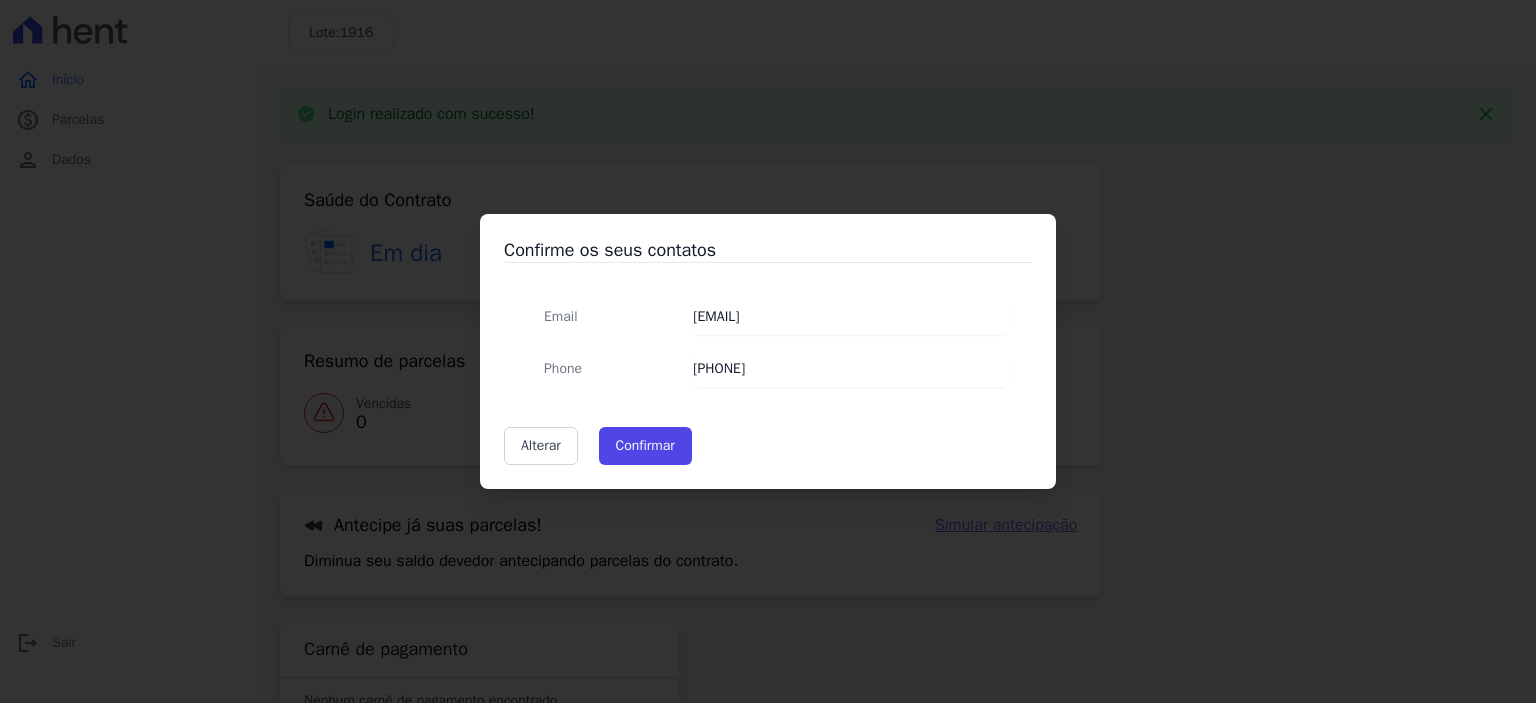 scroll, scrollTop: 0, scrollLeft: 0, axis: both 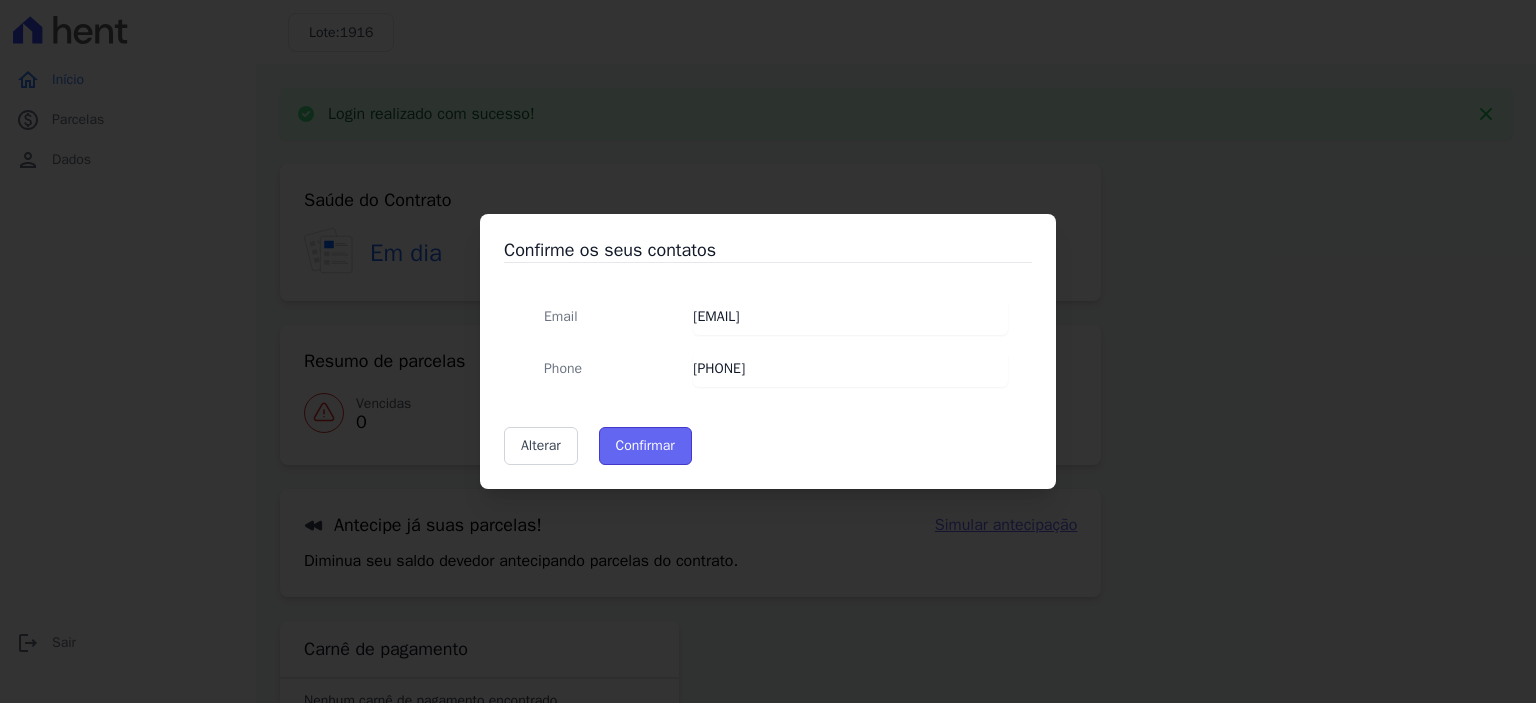 click on "Confirmar" at bounding box center (645, 446) 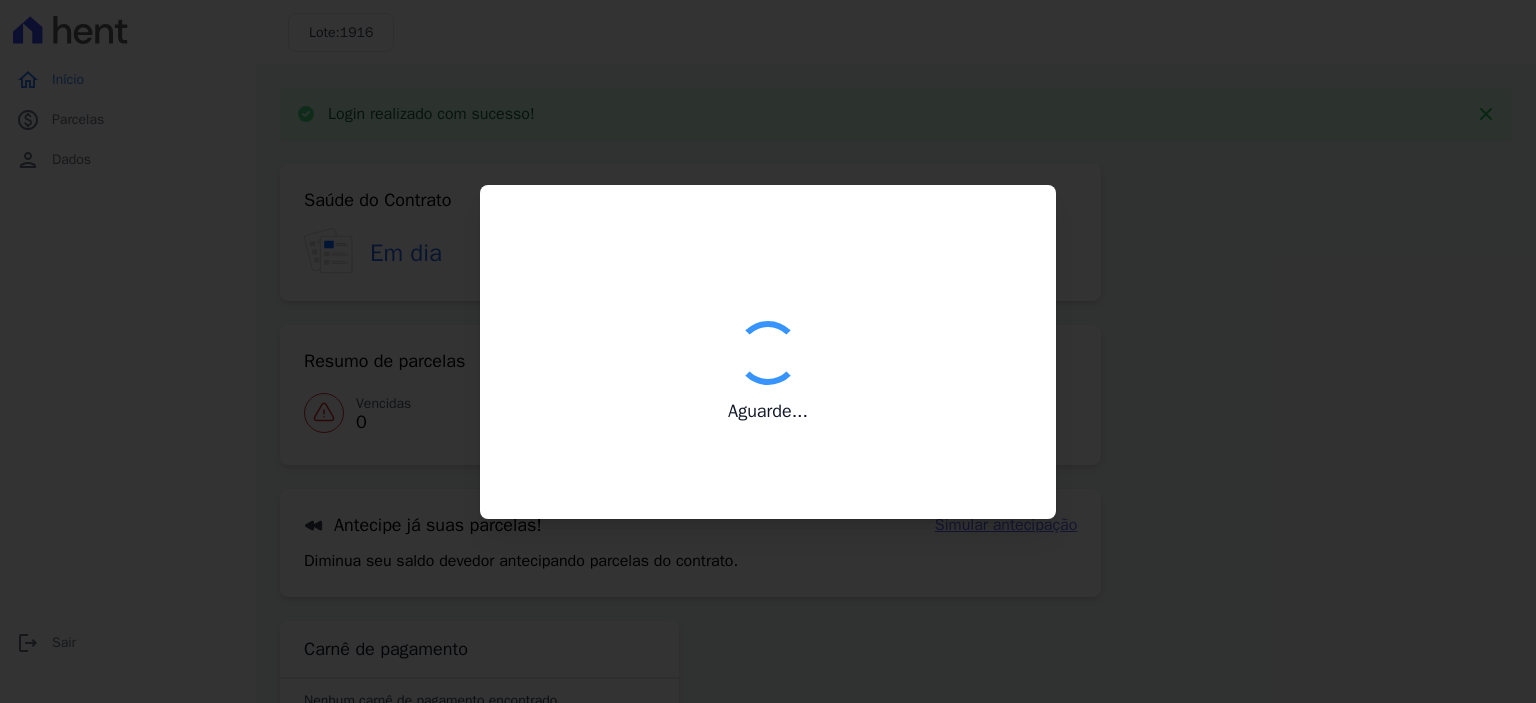 type on "Contatos confirmados com sucesso." 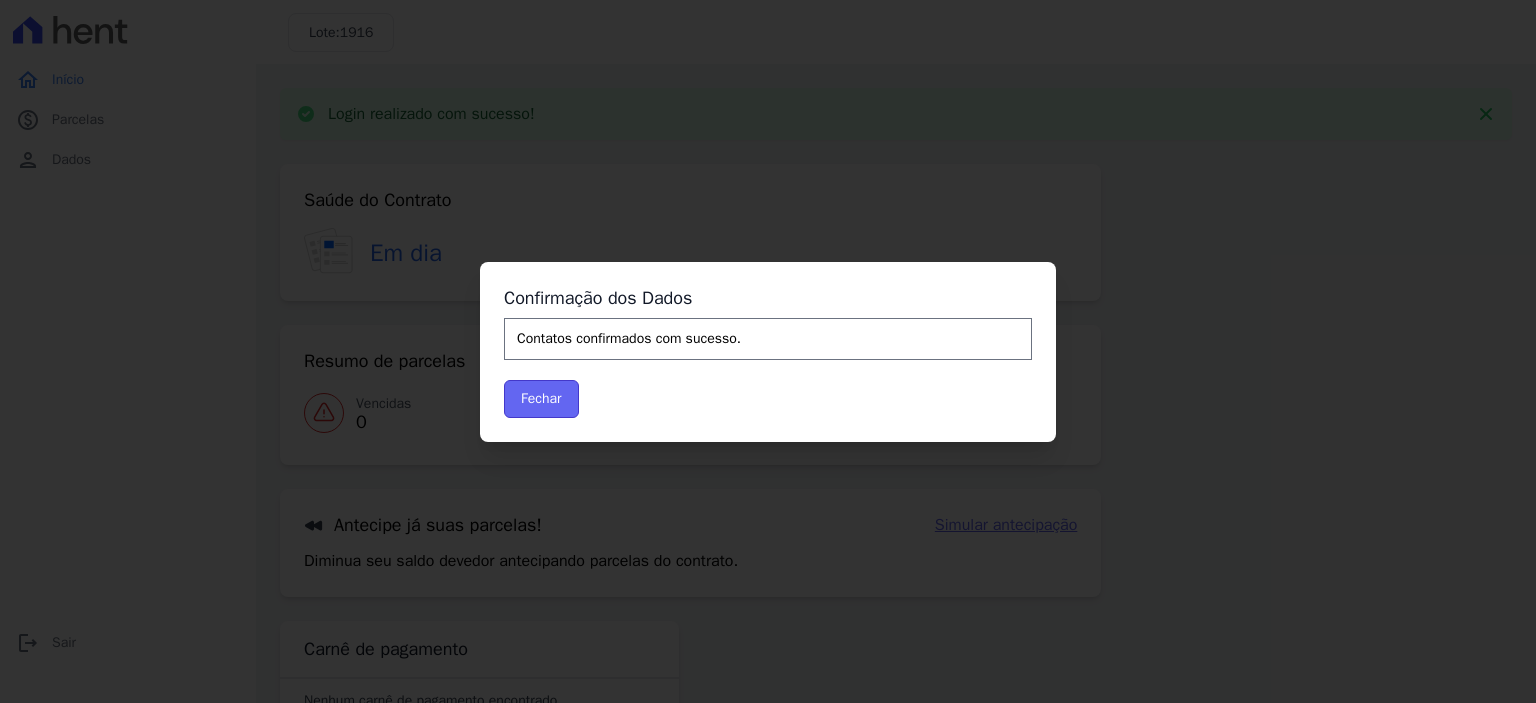 click on "Fechar" at bounding box center [541, 399] 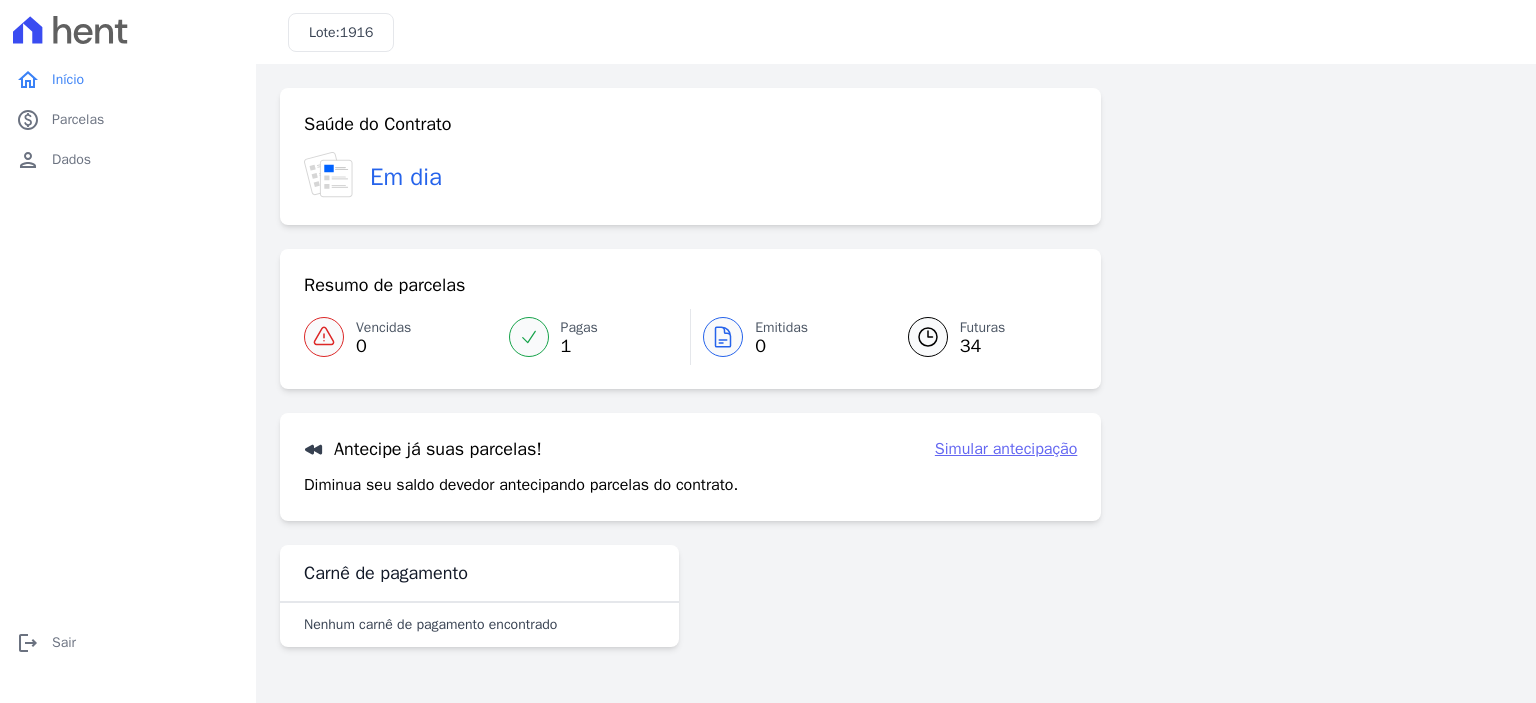 scroll, scrollTop: 0, scrollLeft: 0, axis: both 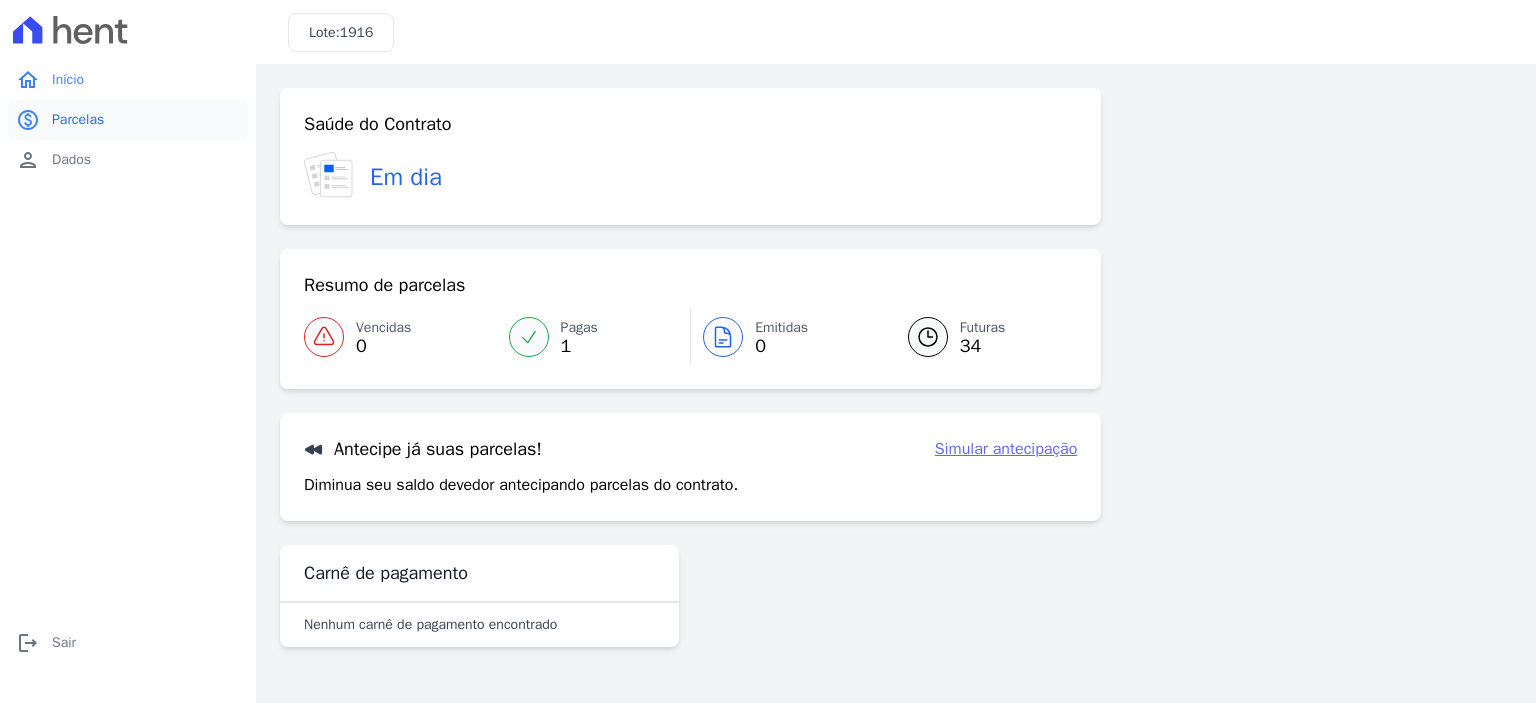 click on "Parcelas" at bounding box center (78, 120) 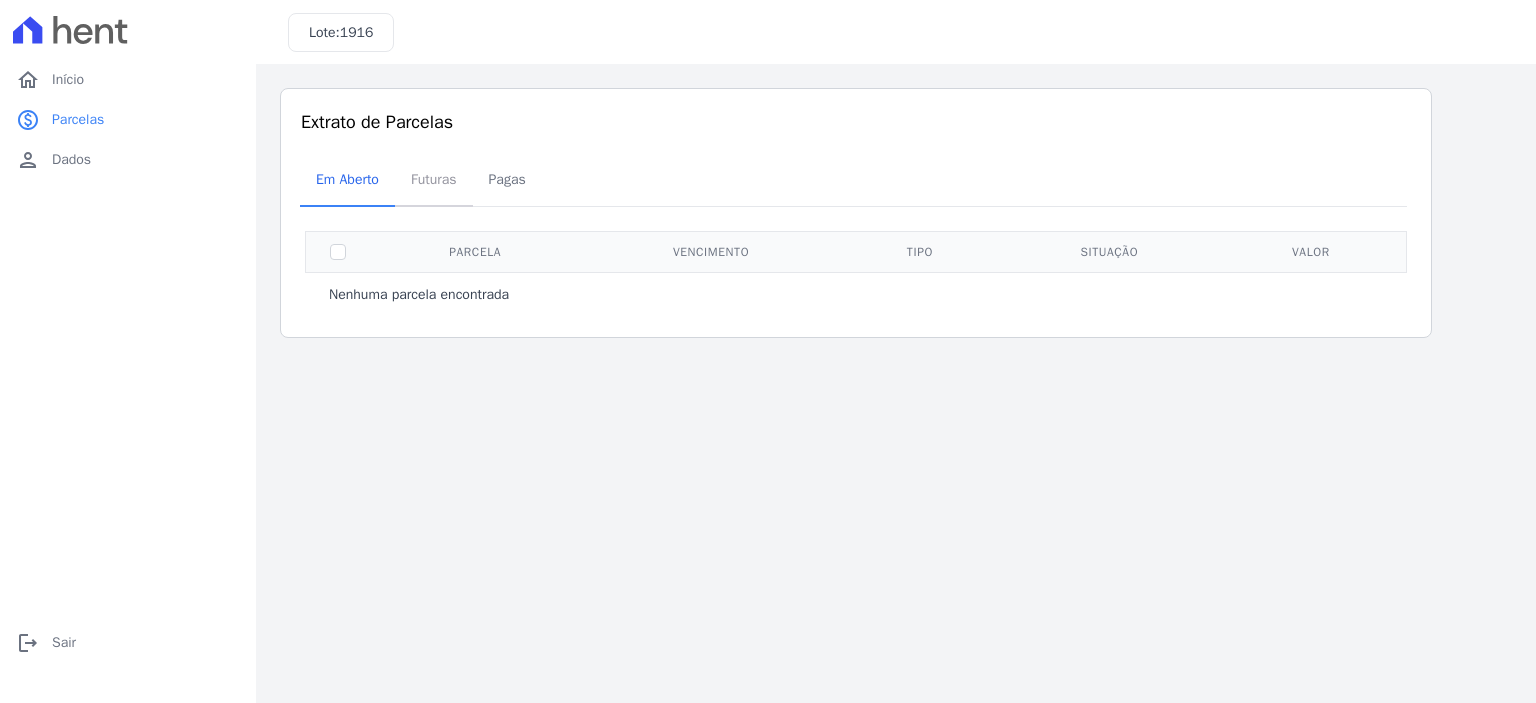 click on "Futuras" at bounding box center (434, 179) 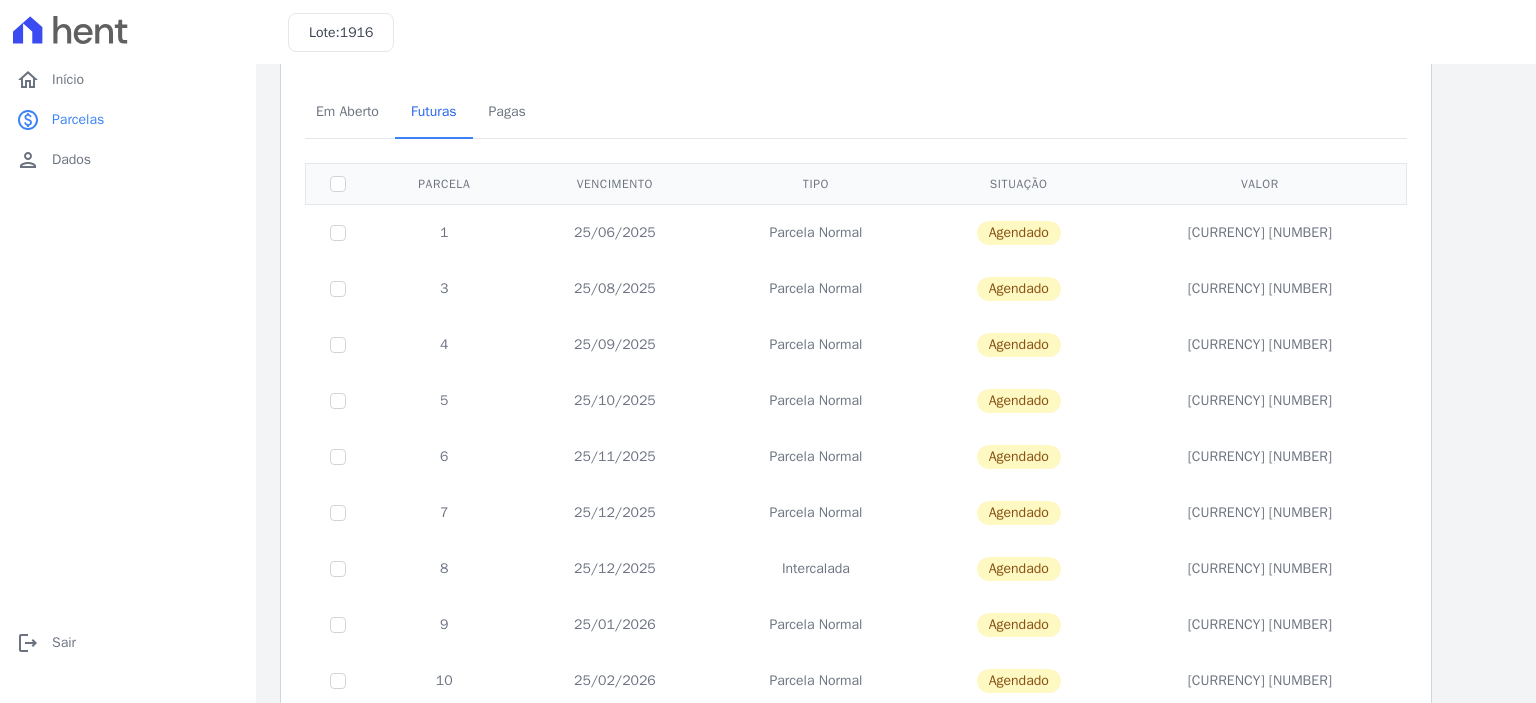 scroll, scrollTop: 103, scrollLeft: 0, axis: vertical 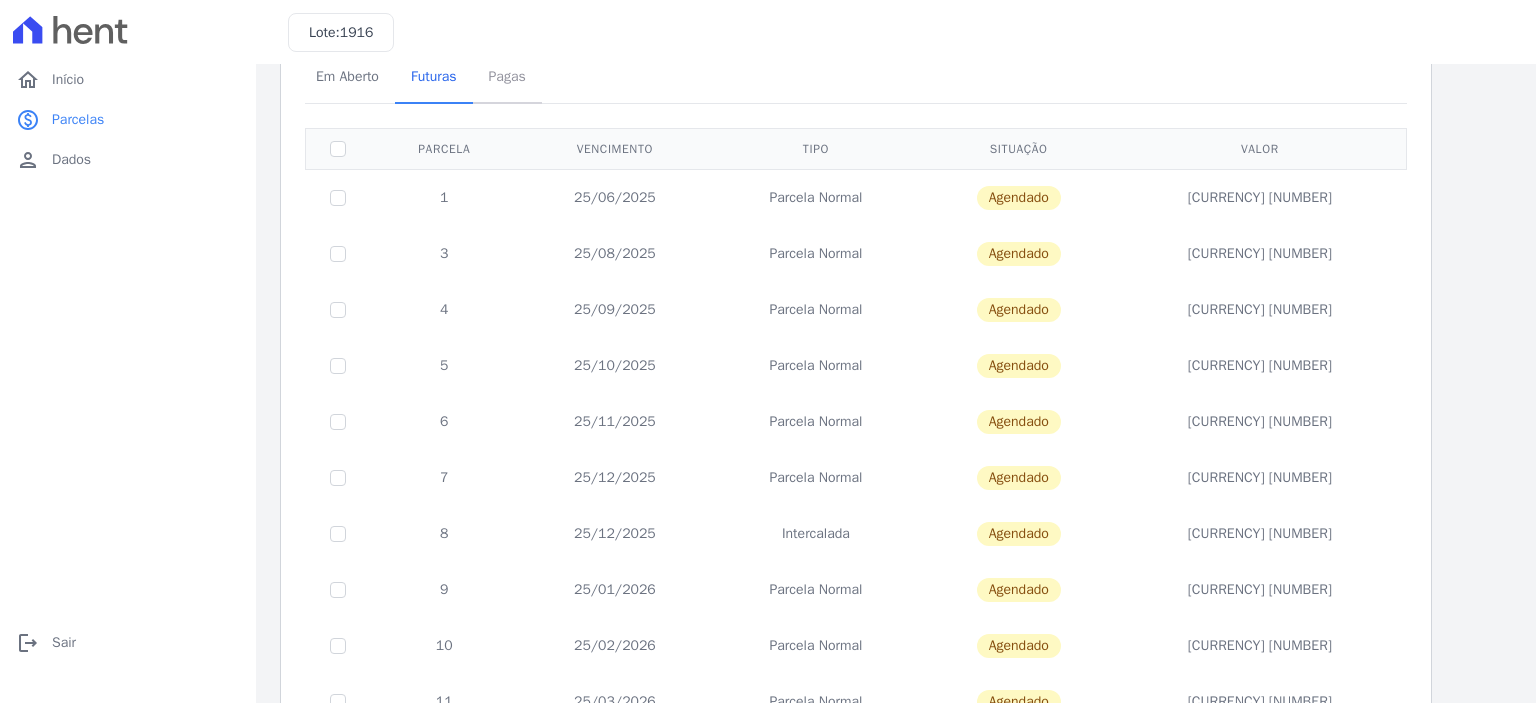 click on "Pagas" at bounding box center [507, 76] 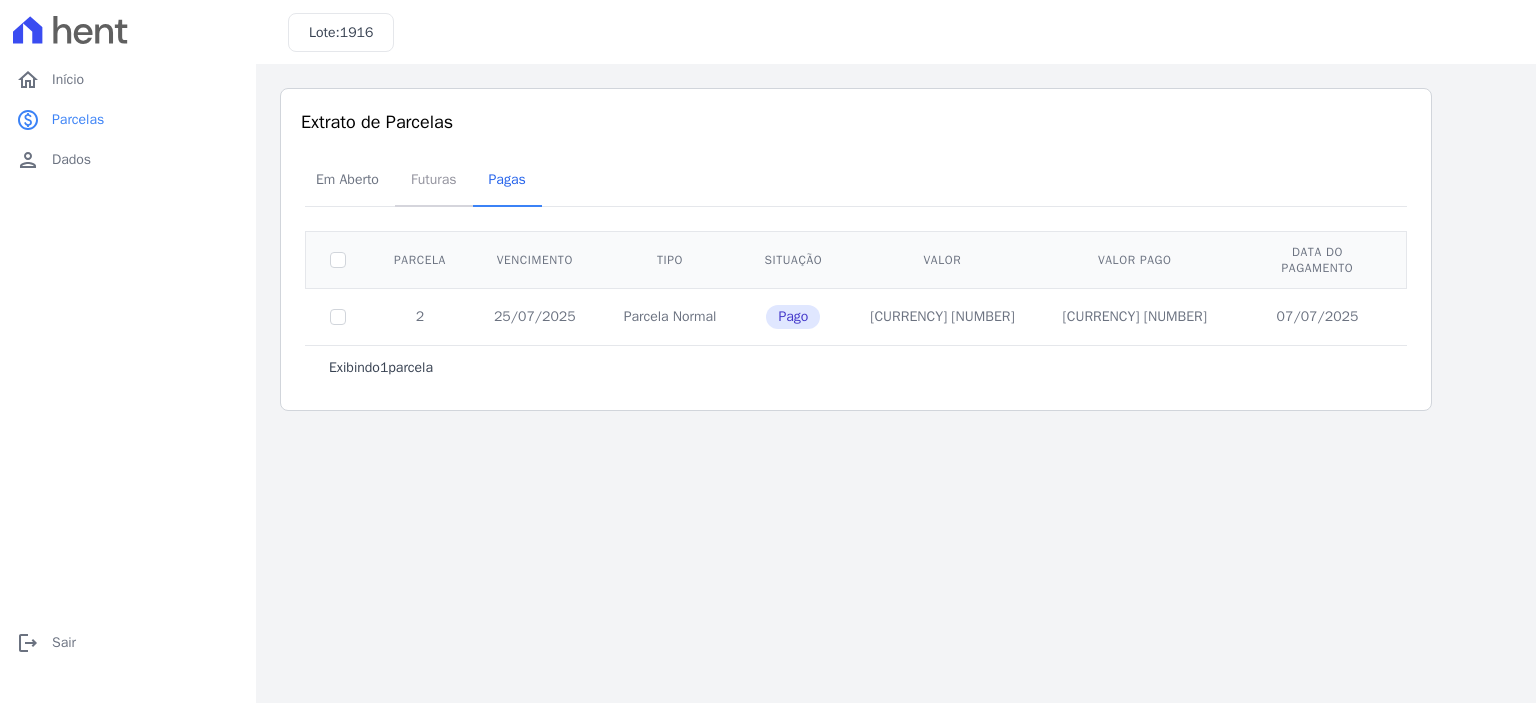 click on "Futuras" at bounding box center [434, 179] 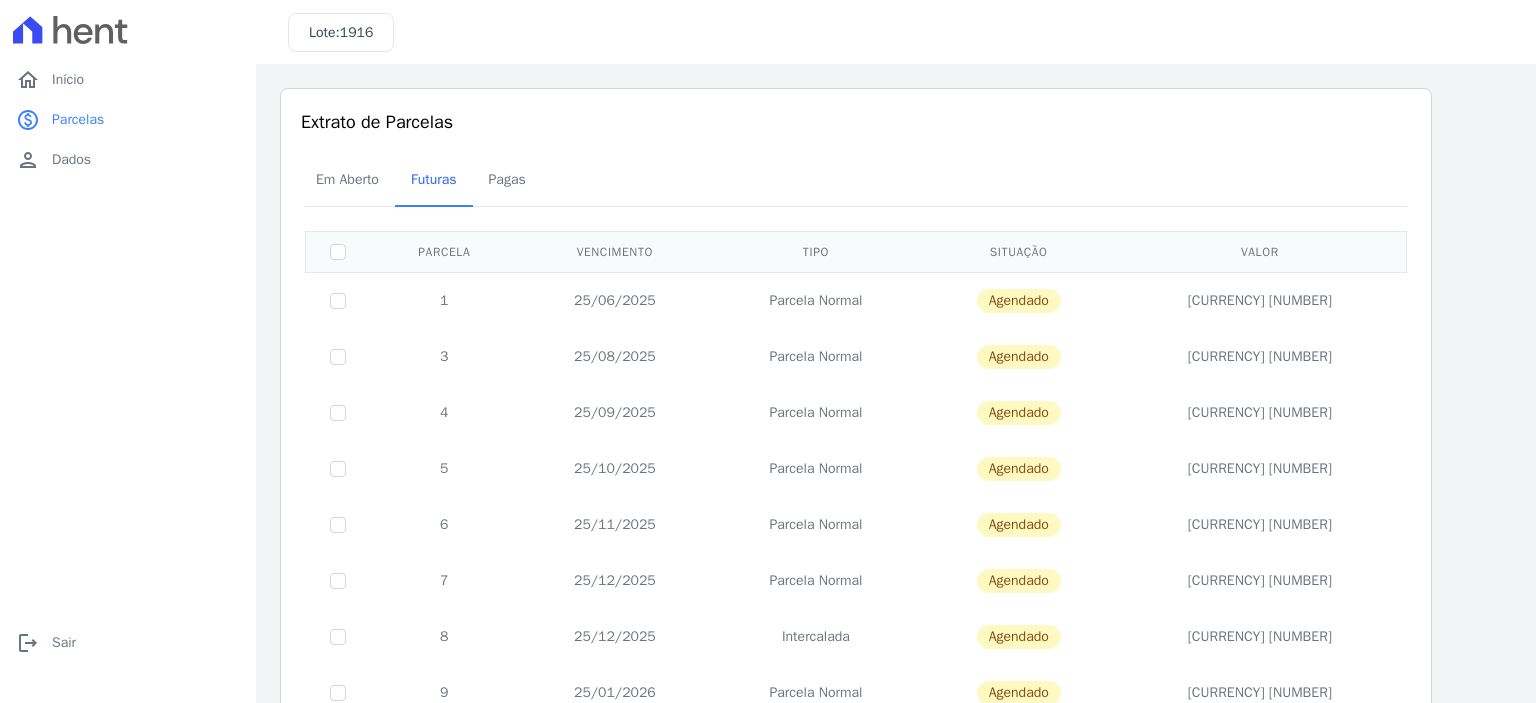 click at bounding box center (338, 357) 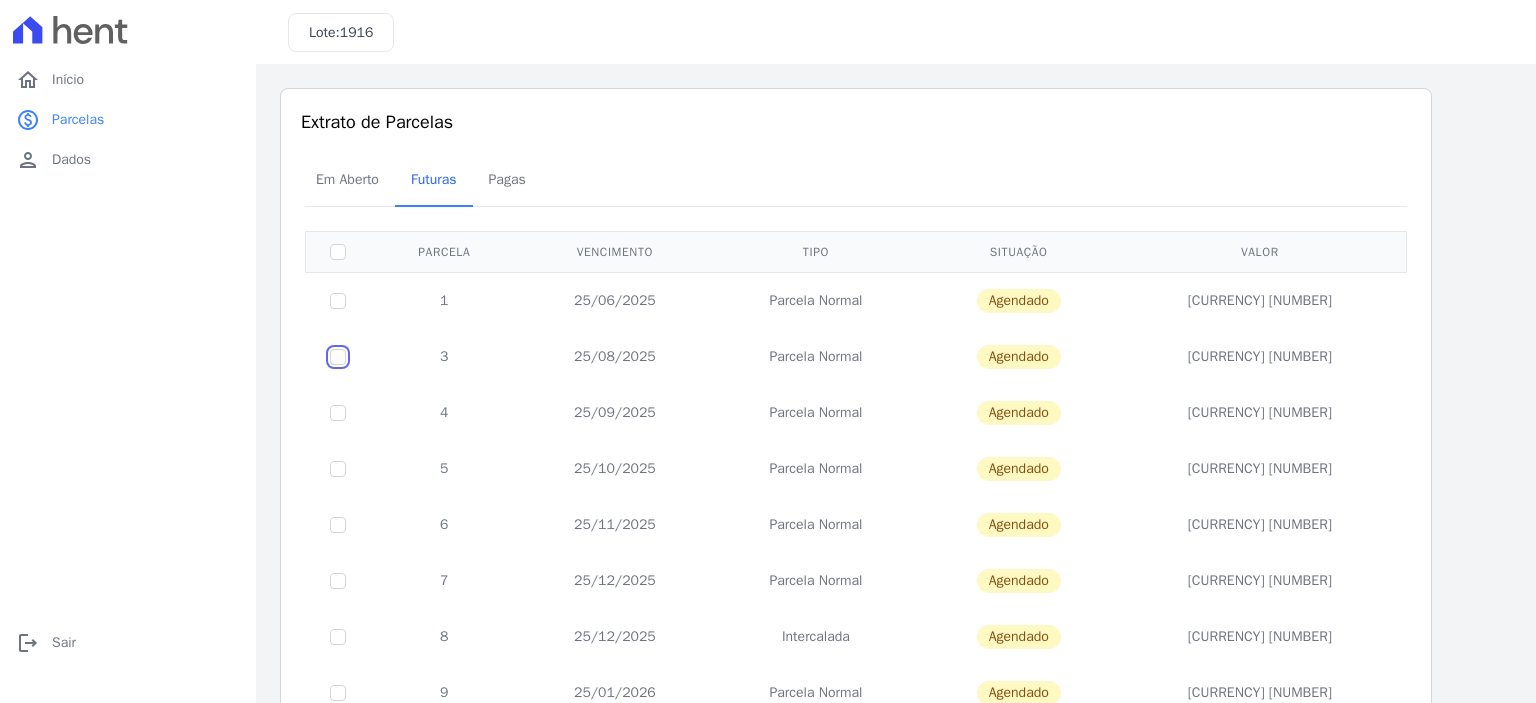 click at bounding box center (338, 301) 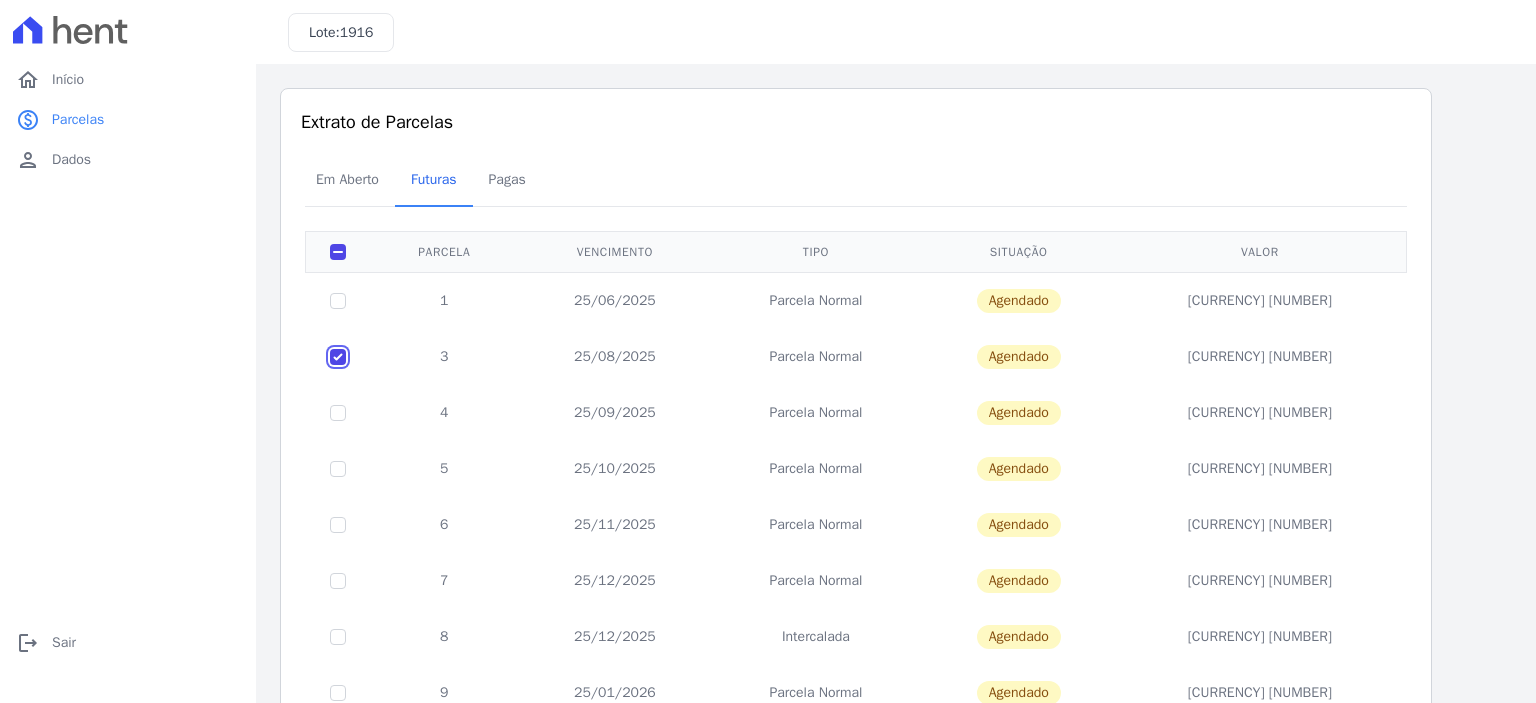 checkbox on "true" 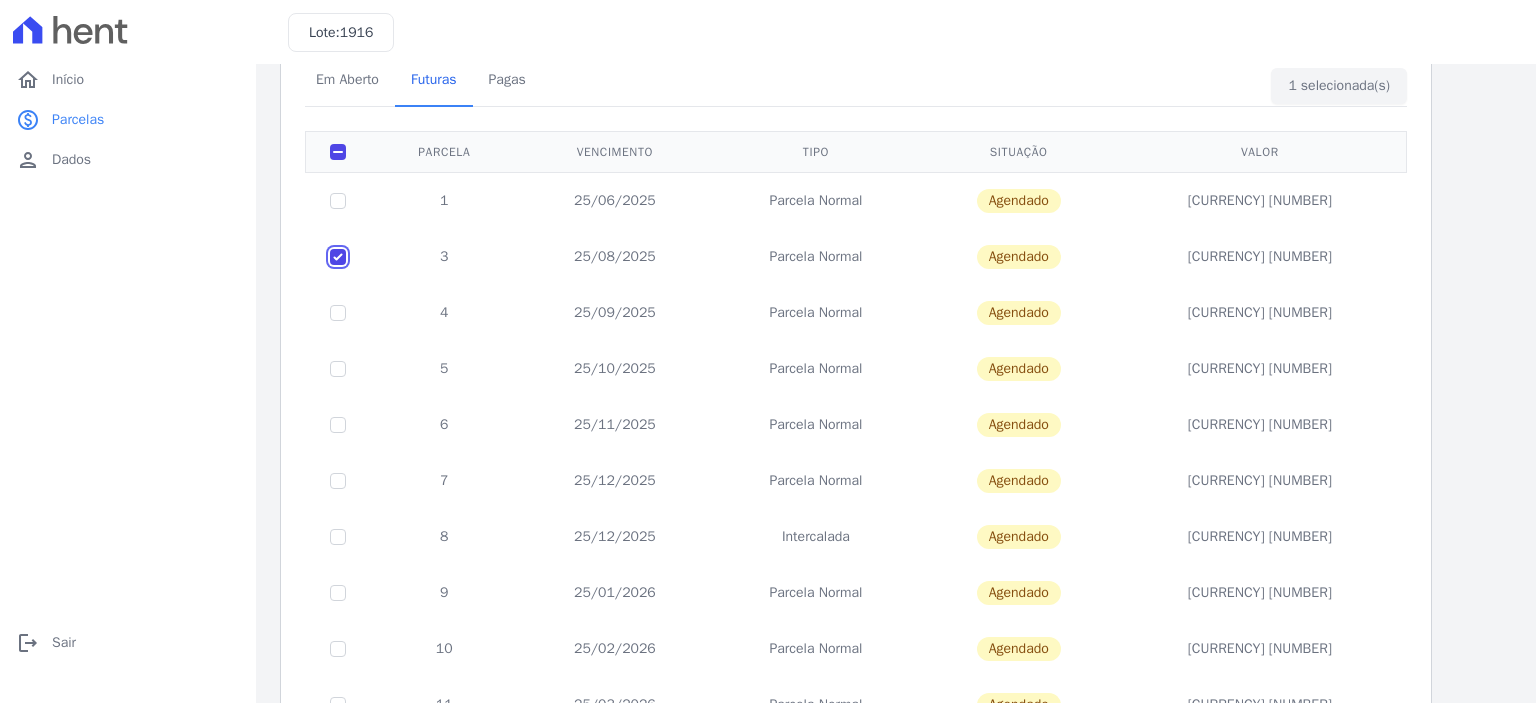 scroll, scrollTop: 0, scrollLeft: 0, axis: both 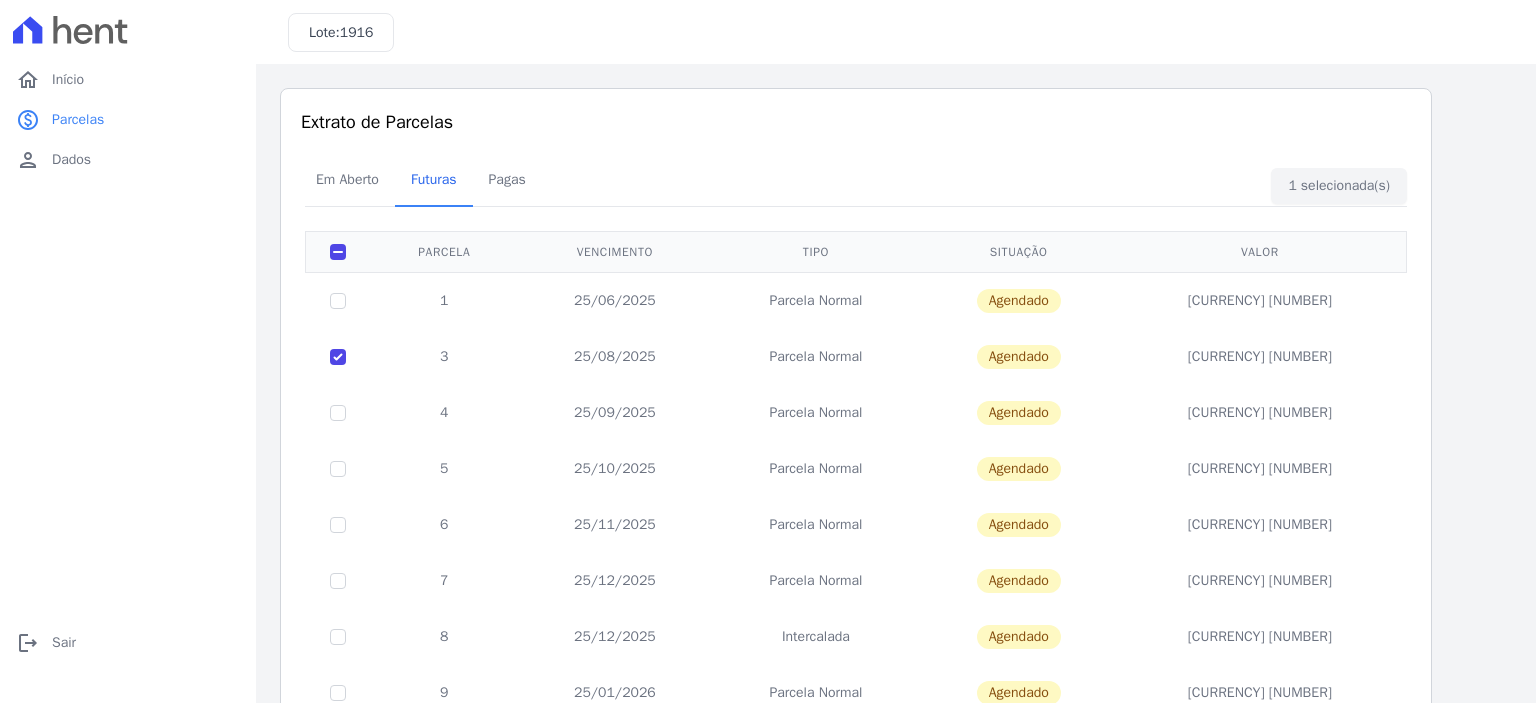 click on "Em Aberto
Futuras
Pagas" at bounding box center [856, 180] 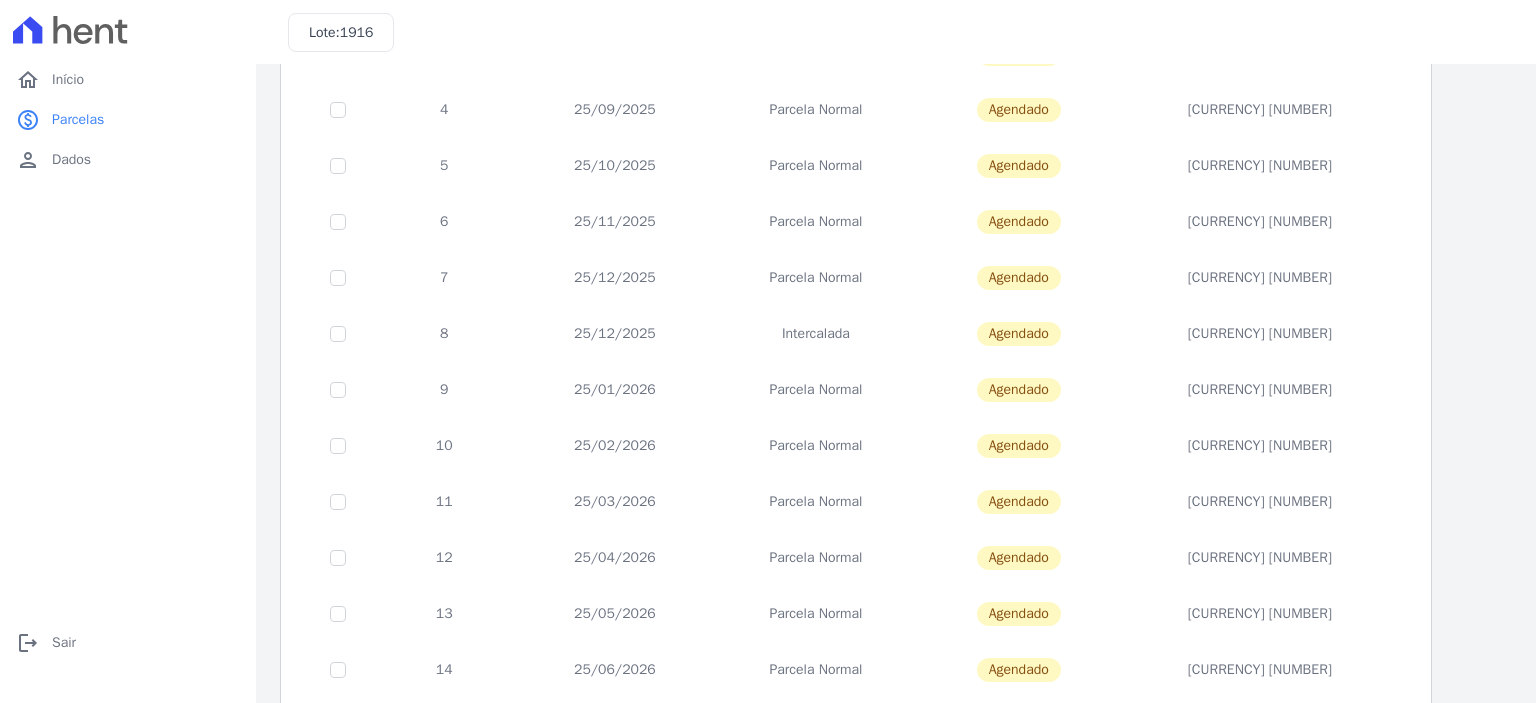 scroll, scrollTop: 0, scrollLeft: 0, axis: both 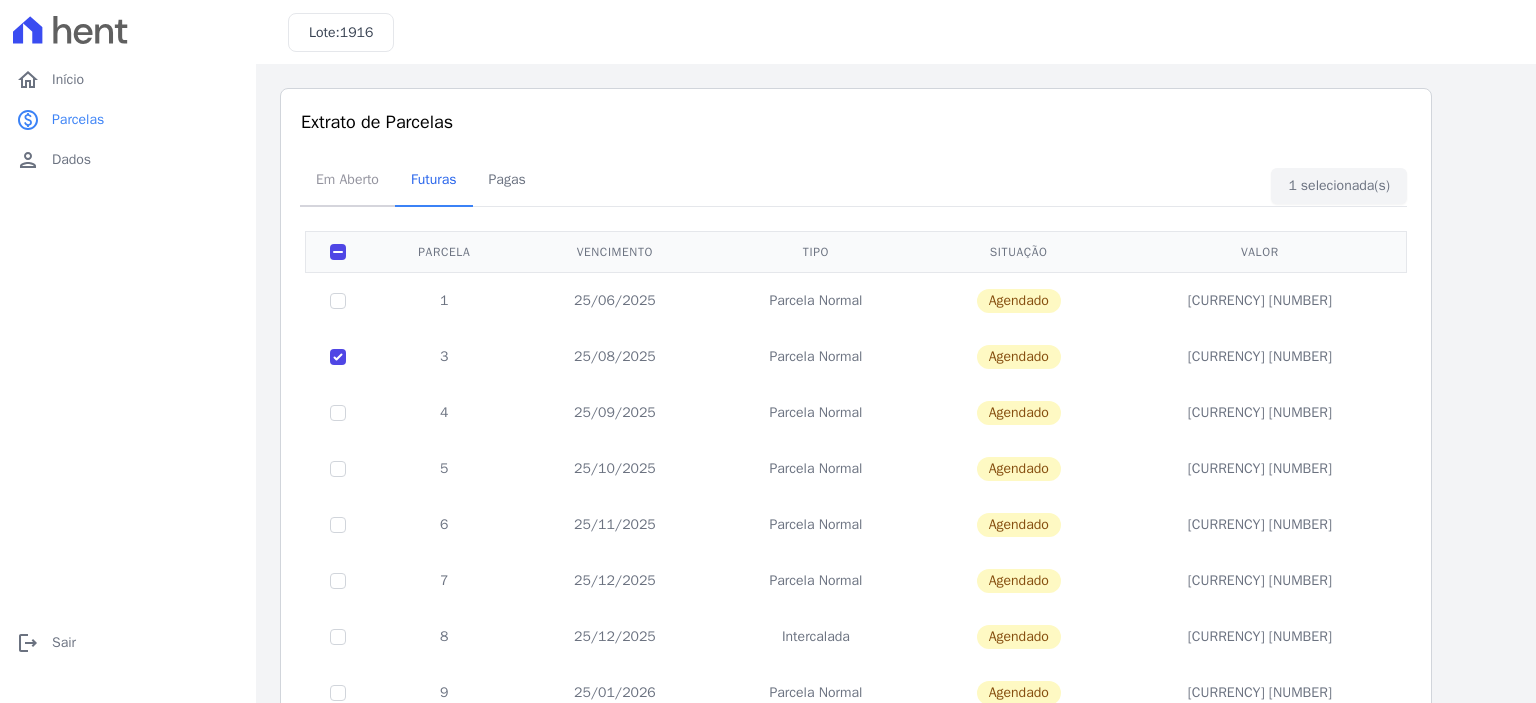click on "Em Aberto" at bounding box center (347, 179) 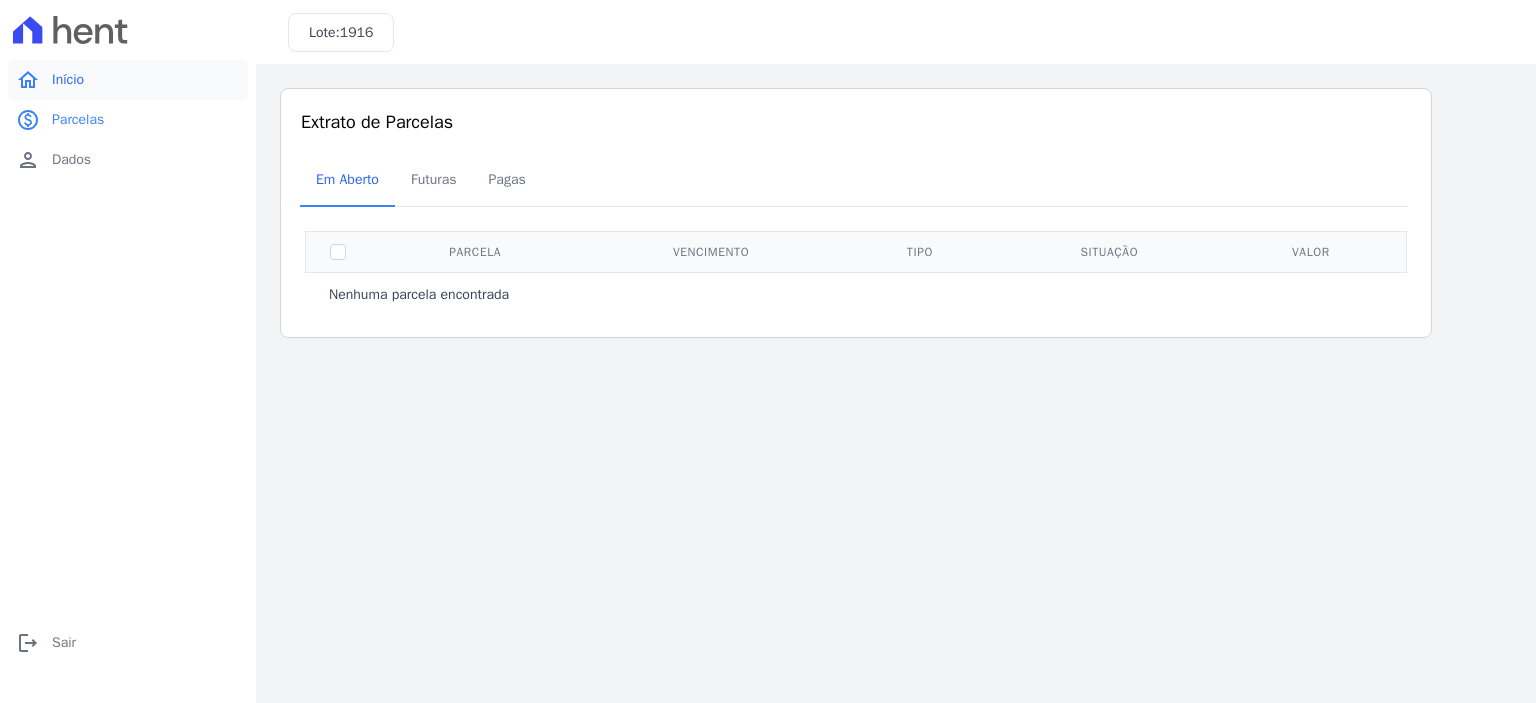 click on "Início" at bounding box center [68, 80] 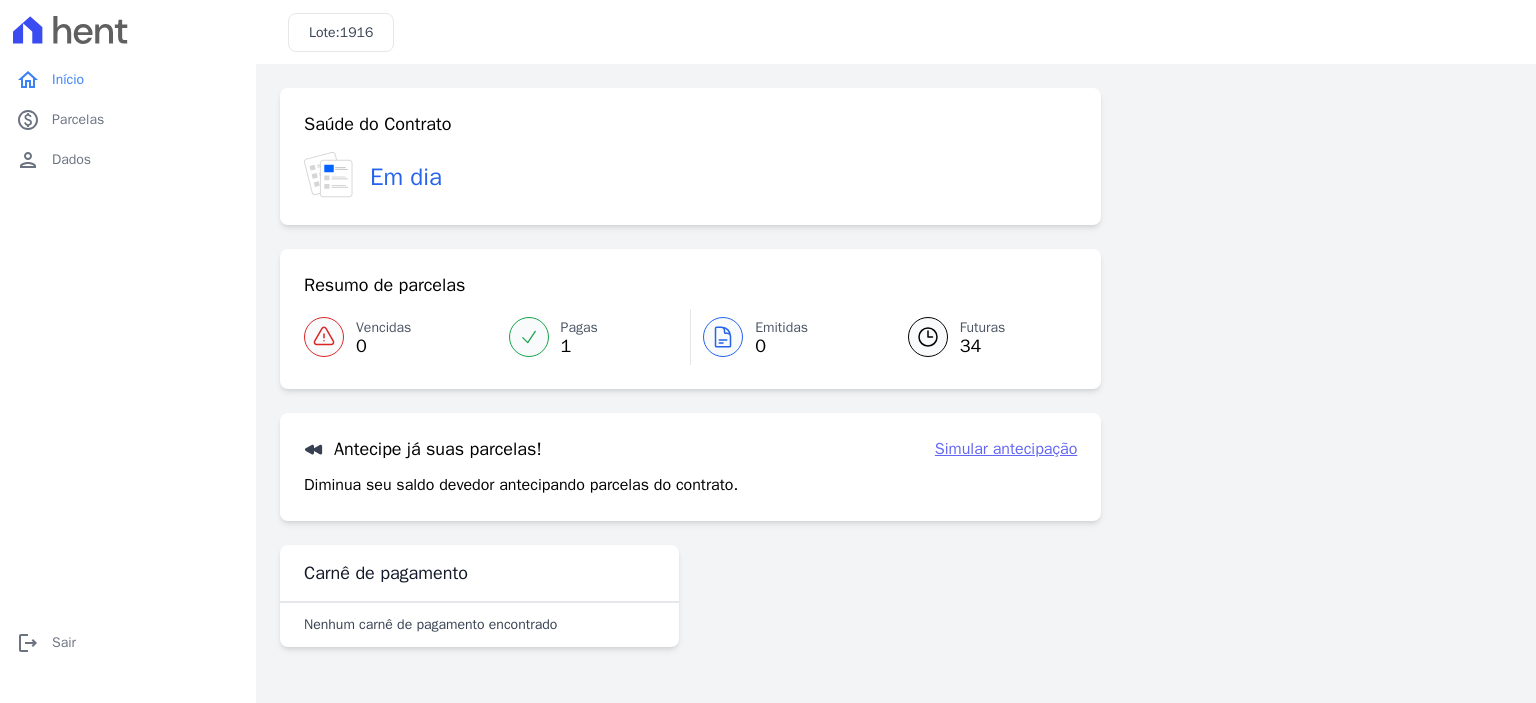 click on "Simular antecipação" at bounding box center (1006, 449) 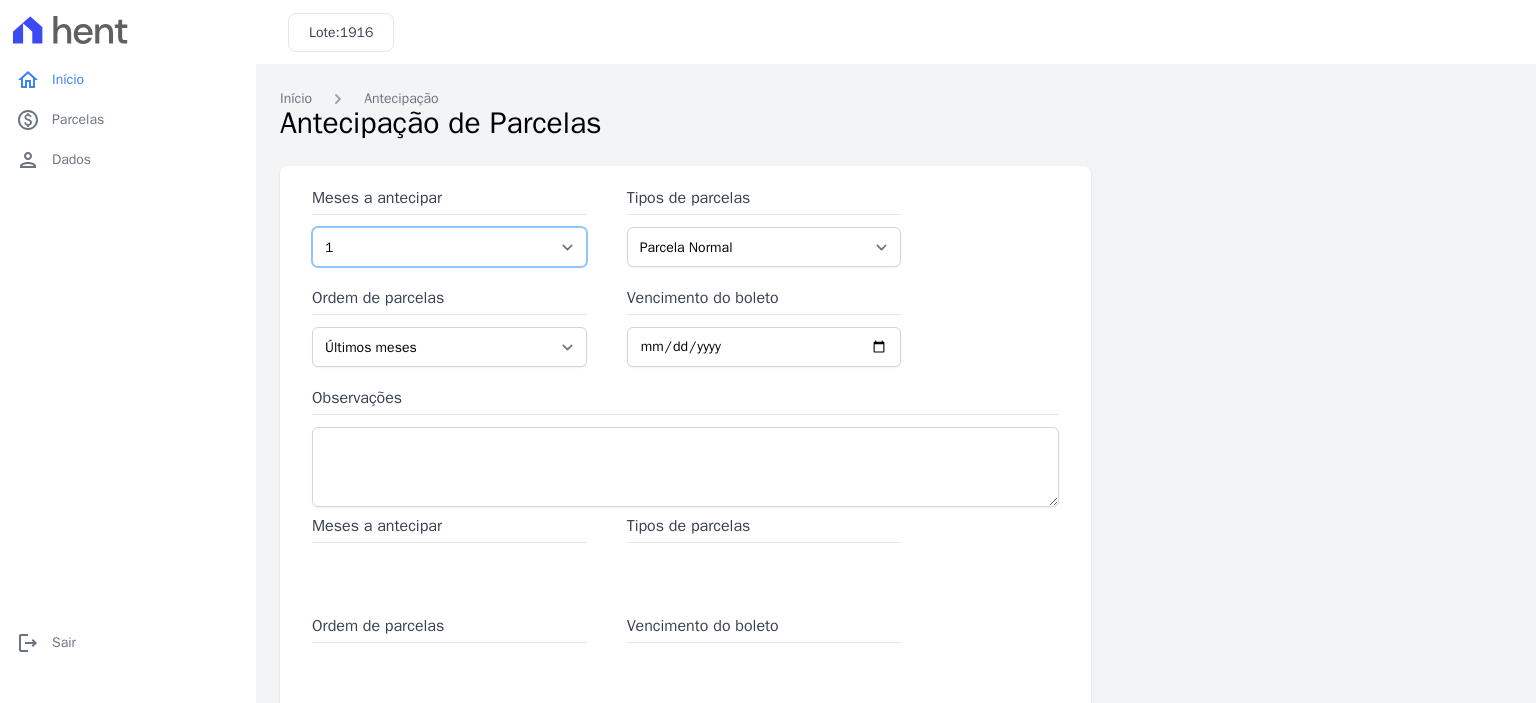 click on "1
2
3
4
5
6
7
8
9
10
11
12
13
14
15
16
17
18
19
20
21
22
23
24
25
26
27
28
29
30
31" at bounding box center (449, 247) 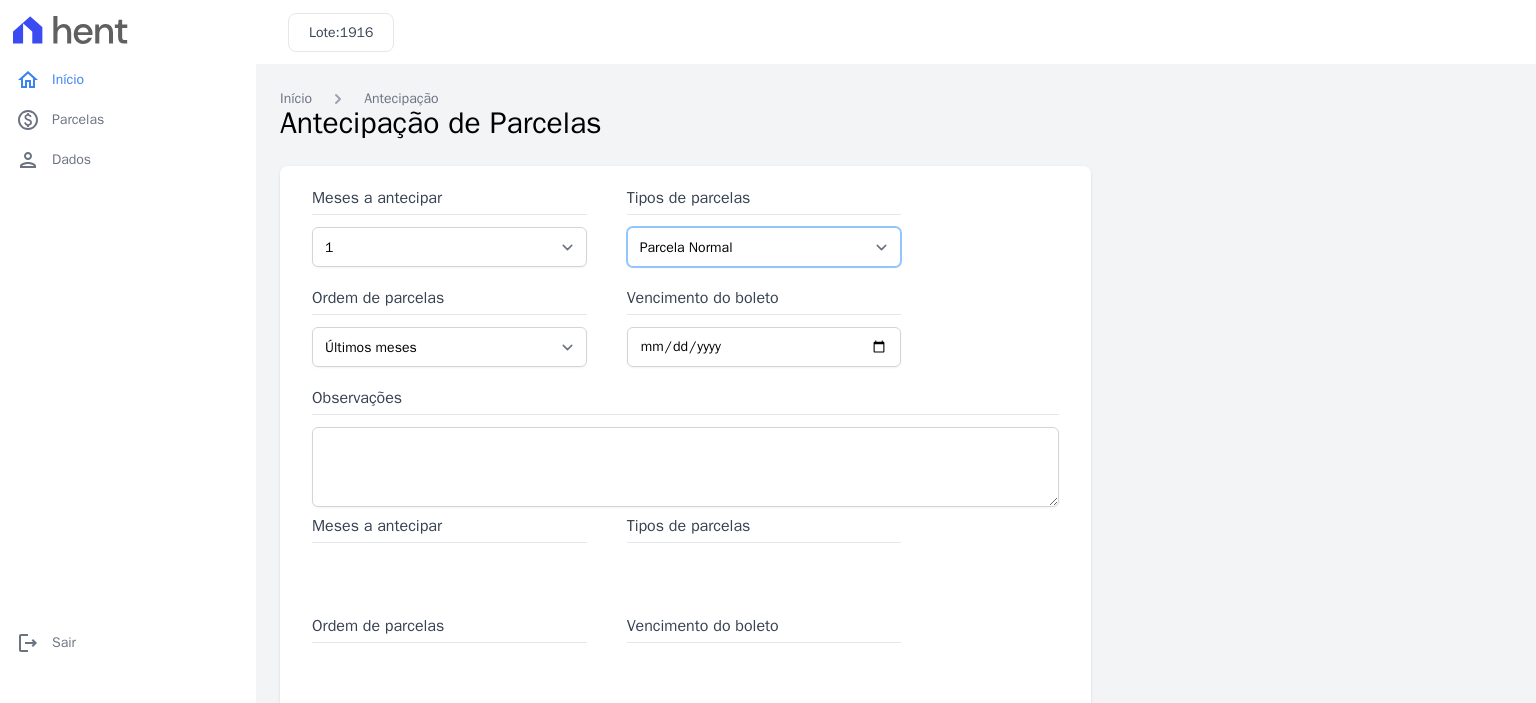 click on "Parcela Normal
Intercalada
Financiamento CEF" at bounding box center (764, 247) 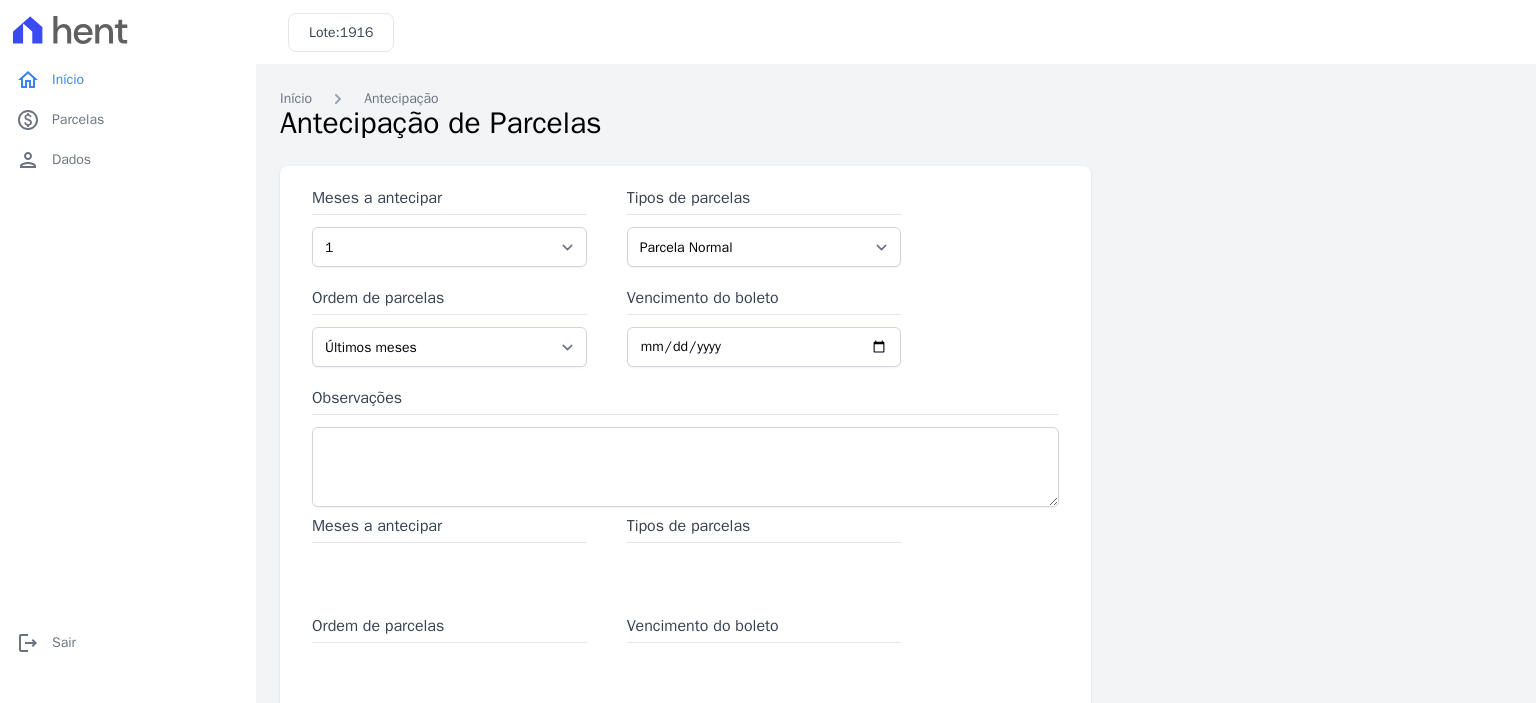 click on "Meses a antecipar
1
2
3
4
5
6
7
8
9
10
11
12
13
14
15
16
17
18
19
20
21
22
23
24
25
26
27
28
29
30
31
Tipos de parcelas
Parcela Normal
Intercalada
Financiamento CEF
Ordem de parcelas
Últimos meses
Primeiros meses
Vencimento do boleto
Observações" at bounding box center (685, 350) 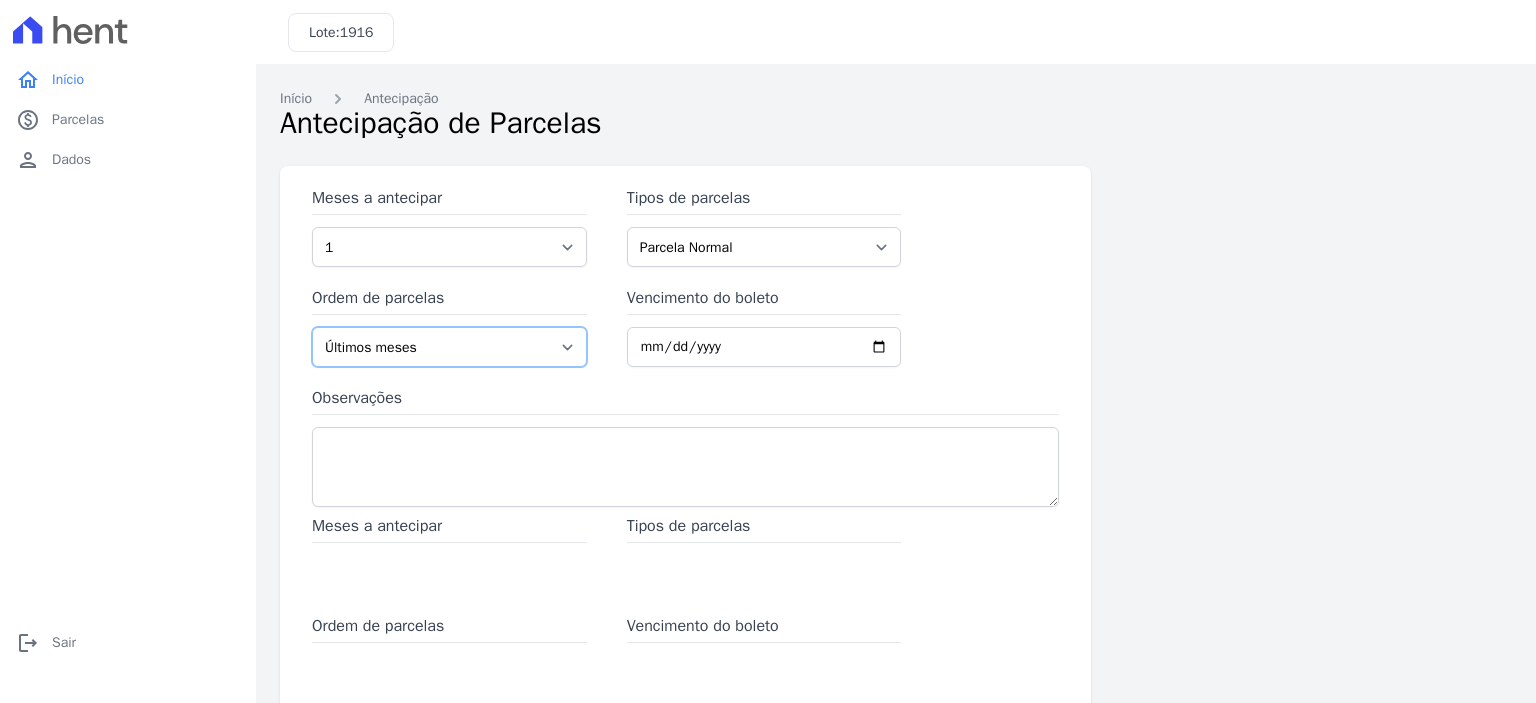 click on "Últimos meses
Primeiros meses" at bounding box center [449, 347] 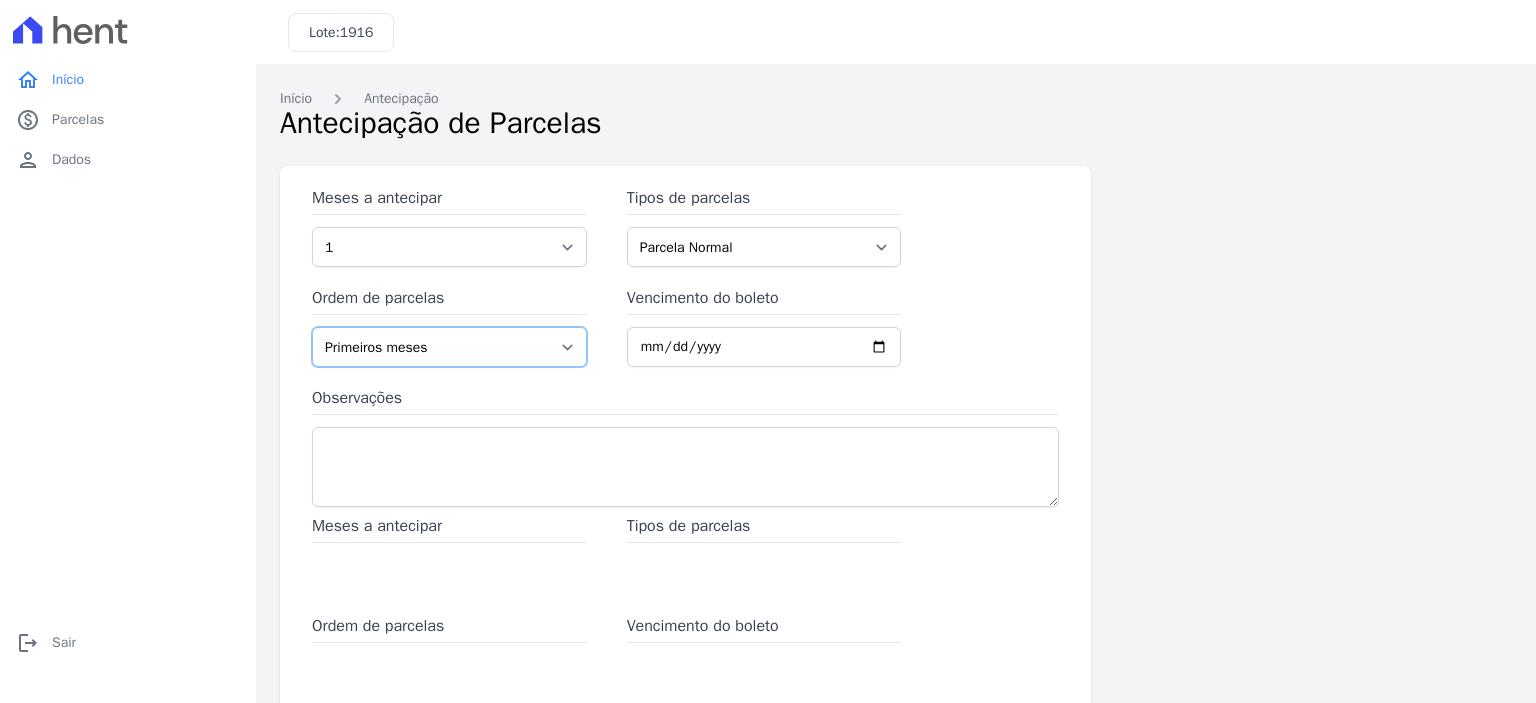 click on "Últimos meses
Primeiros meses" at bounding box center (449, 347) 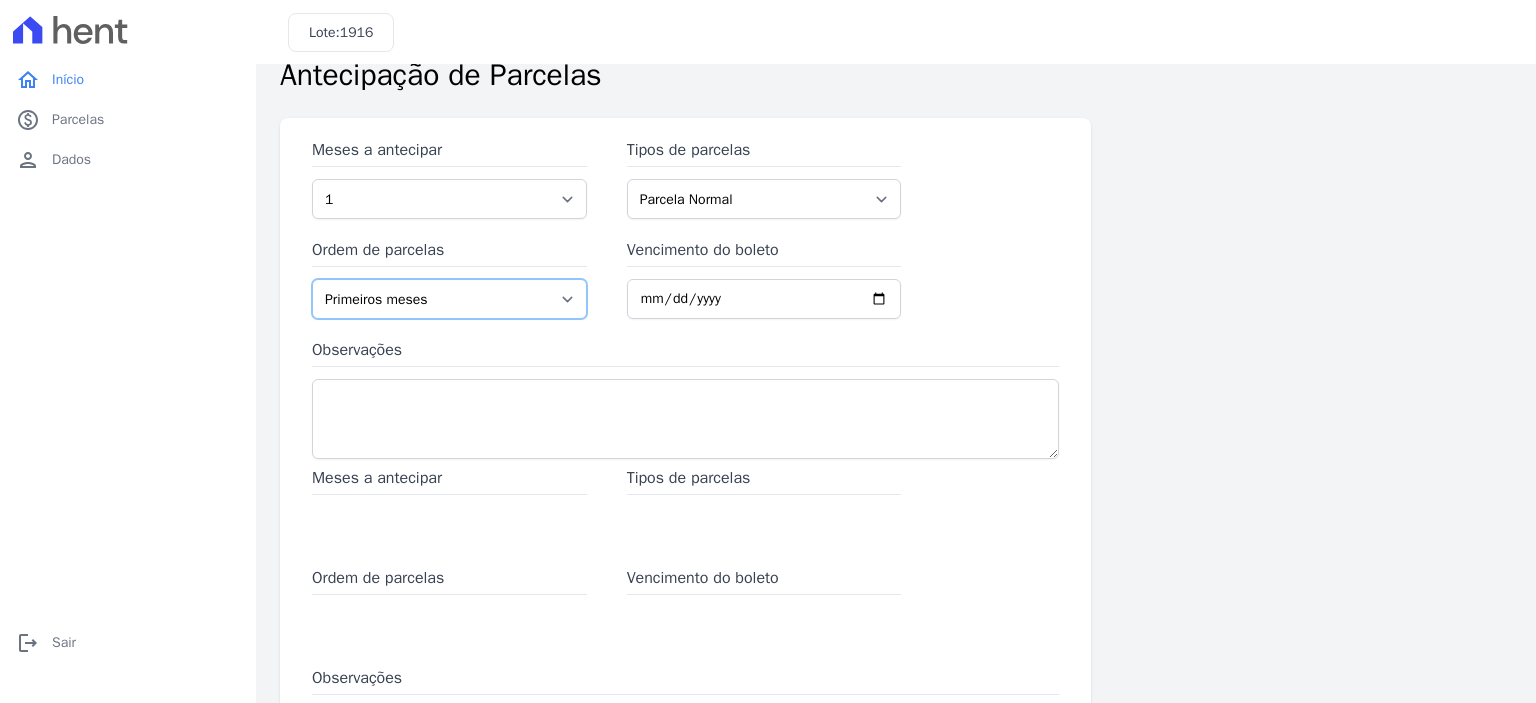 scroll, scrollTop: 0, scrollLeft: 0, axis: both 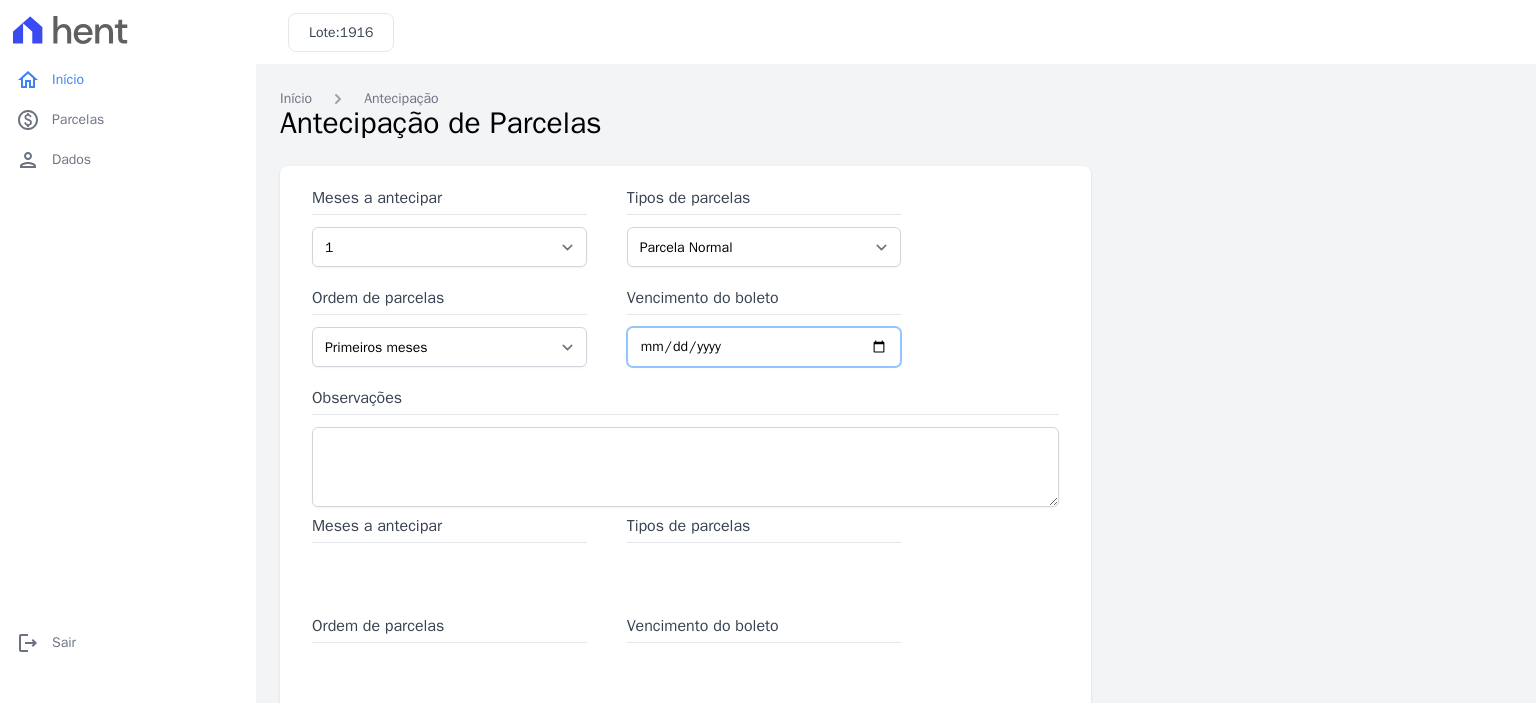 click on "Vencimento do boleto" at bounding box center (764, 347) 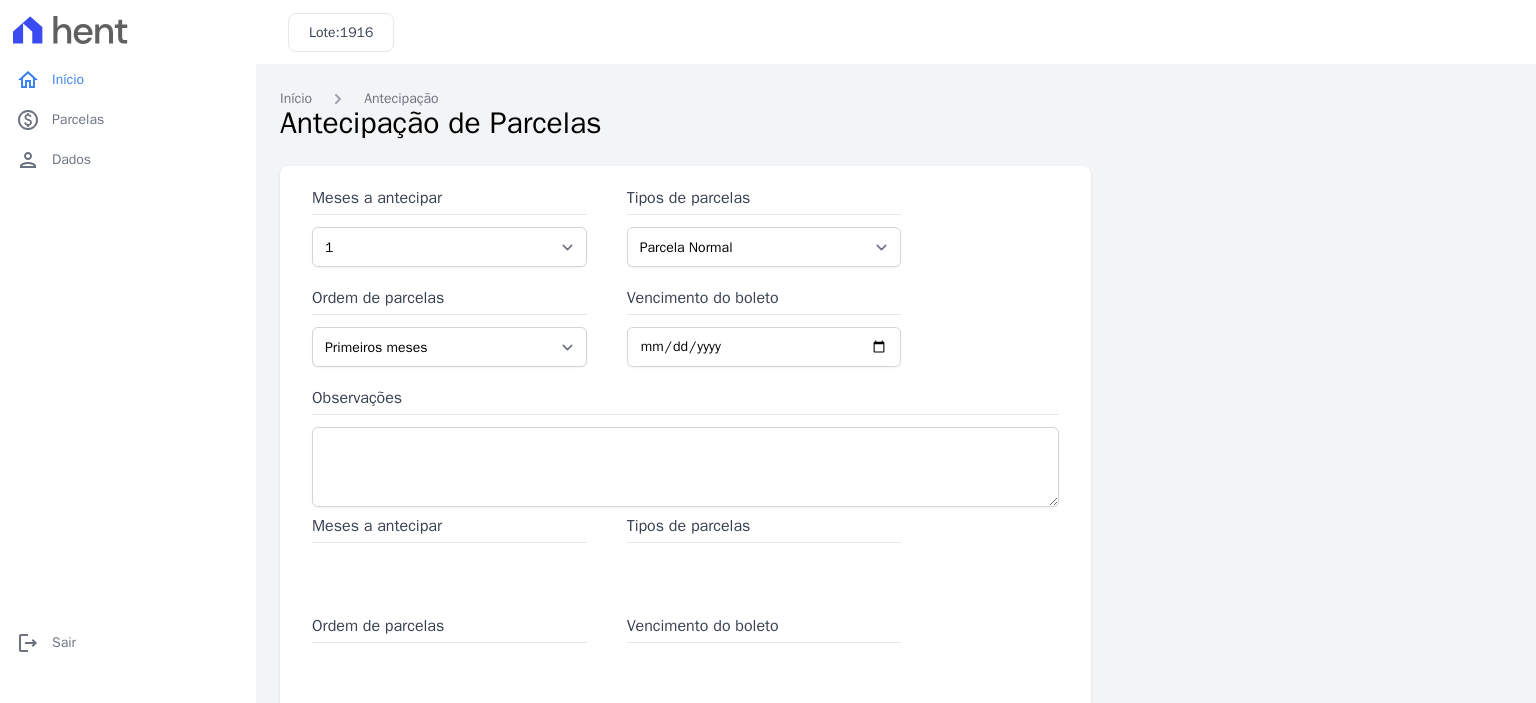 click on "Meses a antecipar
1
2
3
4
5
6
7
8
9
10
11
12
13
14
15
16
17
18
19
20
21
22
23
24
25
26
27
28
29
30
31
Tipos de parcelas
Parcela Normal
Intercalada
Financiamento CEF
Ordem de parcelas
Últimos meses
Primeiros meses
Vencimento do boleto
Observações" at bounding box center (685, 350) 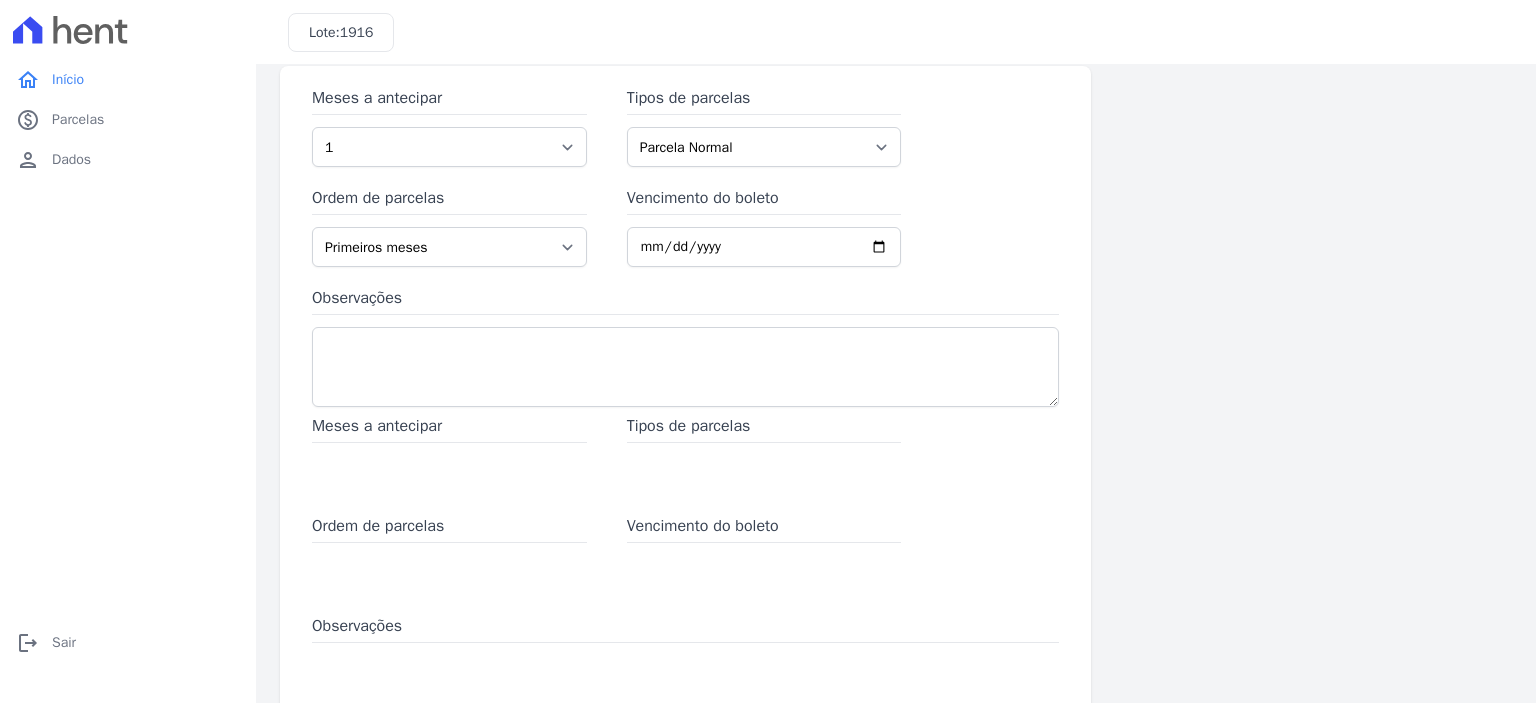 scroll, scrollTop: 200, scrollLeft: 0, axis: vertical 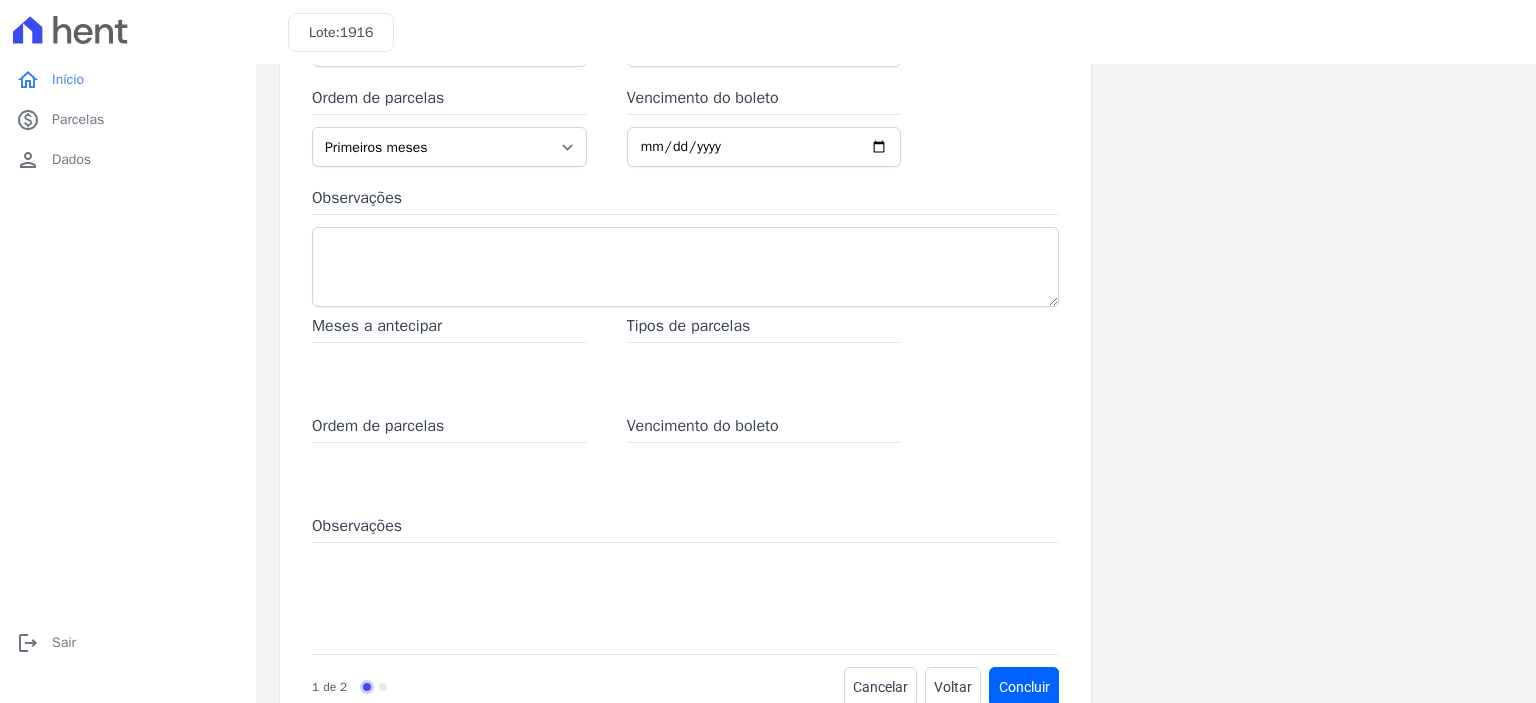 click on "Tipos de parcelas" at bounding box center (764, 328) 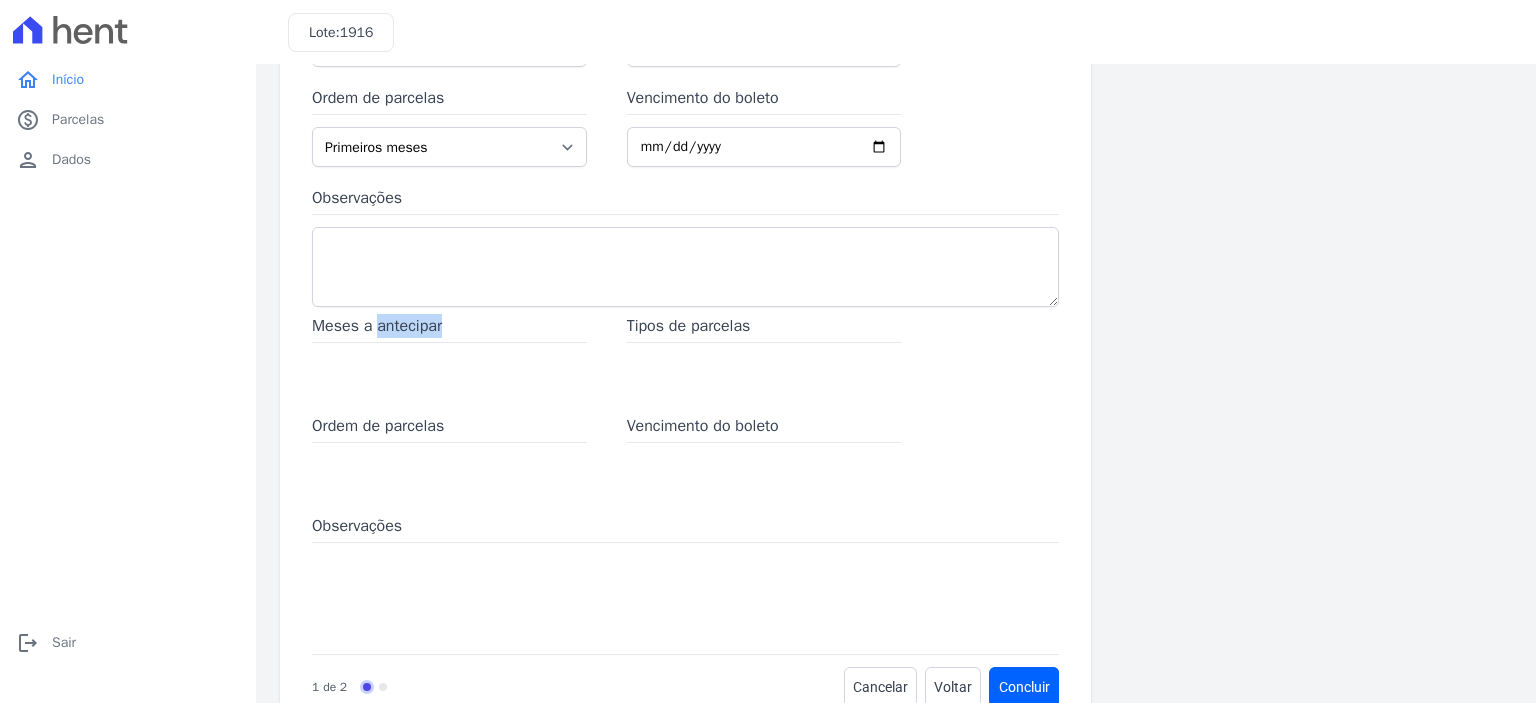 click on "Meses a antecipar" at bounding box center (449, 328) 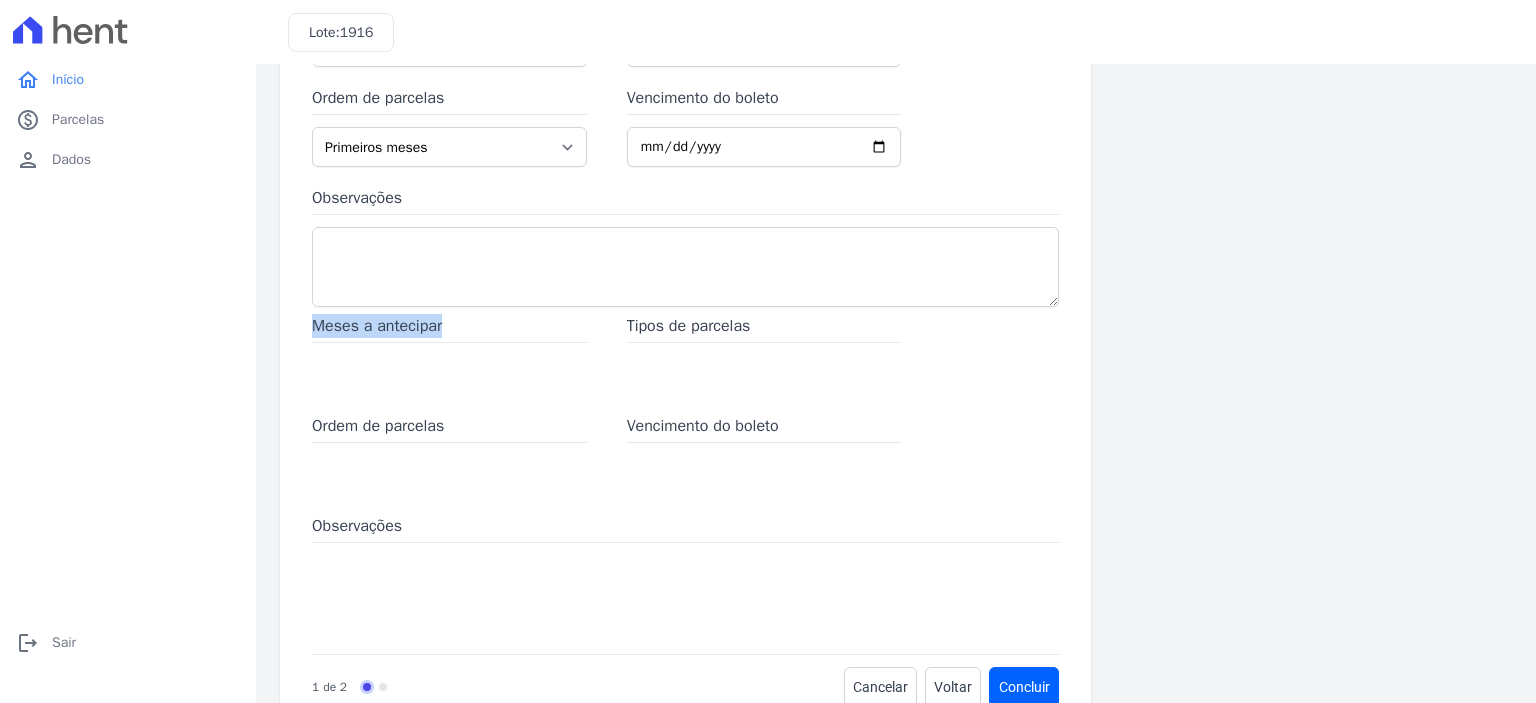 click on "Meses a antecipar" at bounding box center [449, 328] 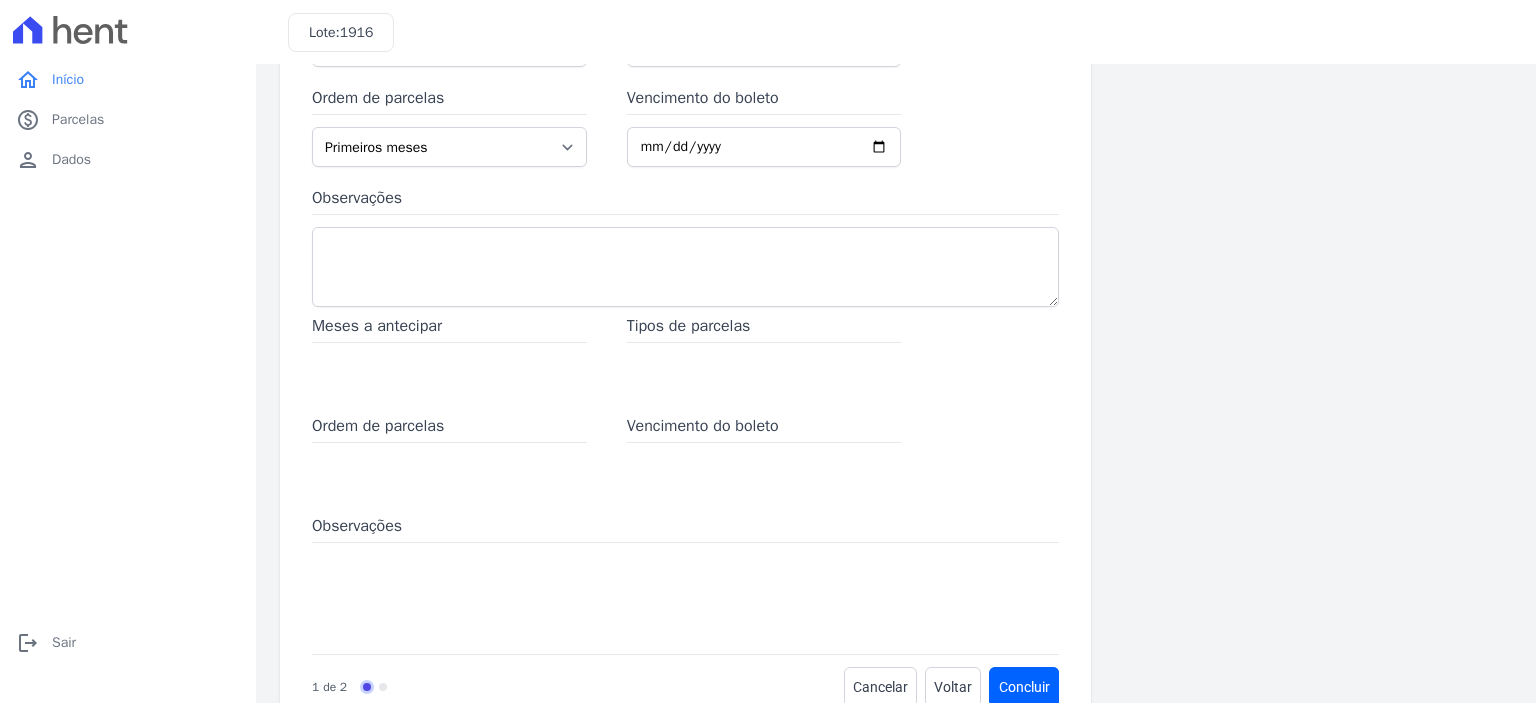 click on "Tipos de parcelas" at bounding box center [764, 328] 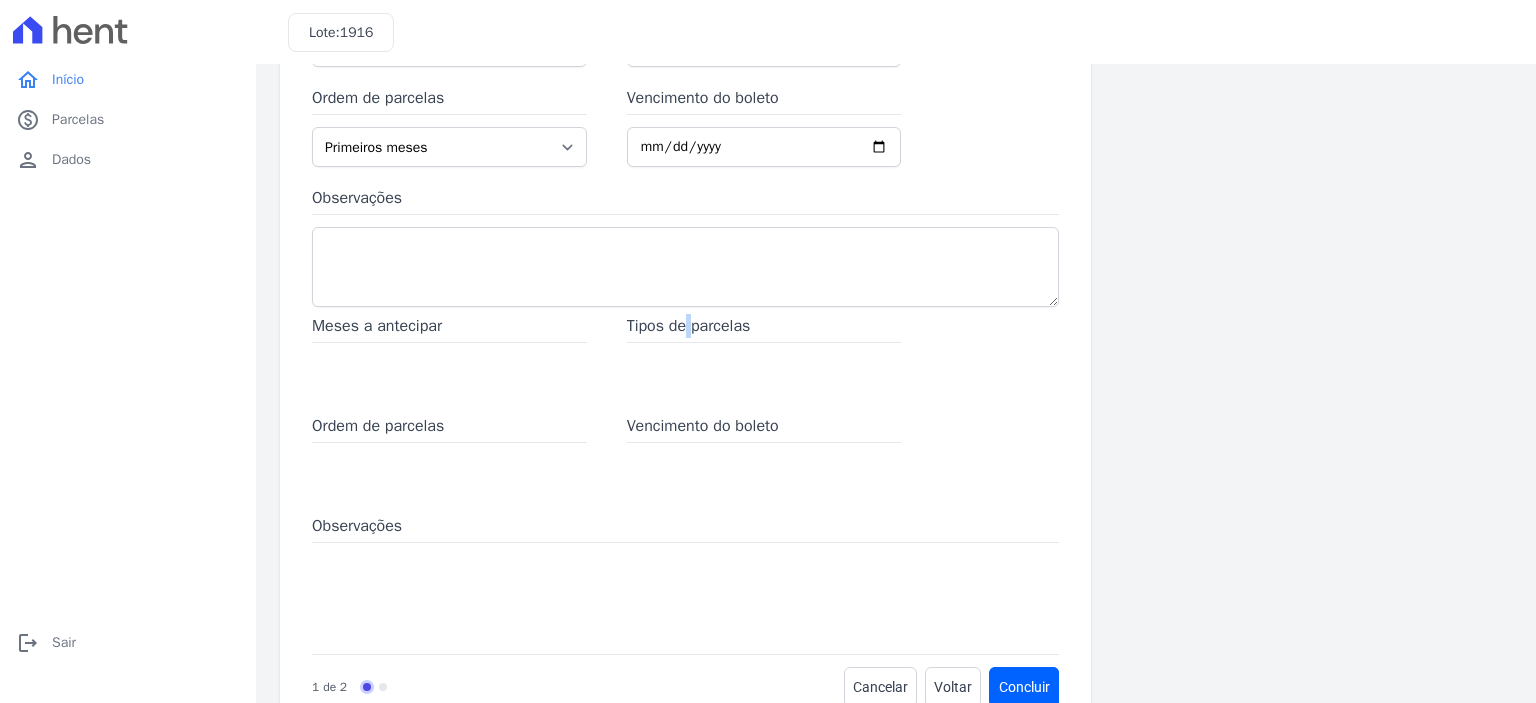 click on "Tipos de parcelas" at bounding box center (764, 328) 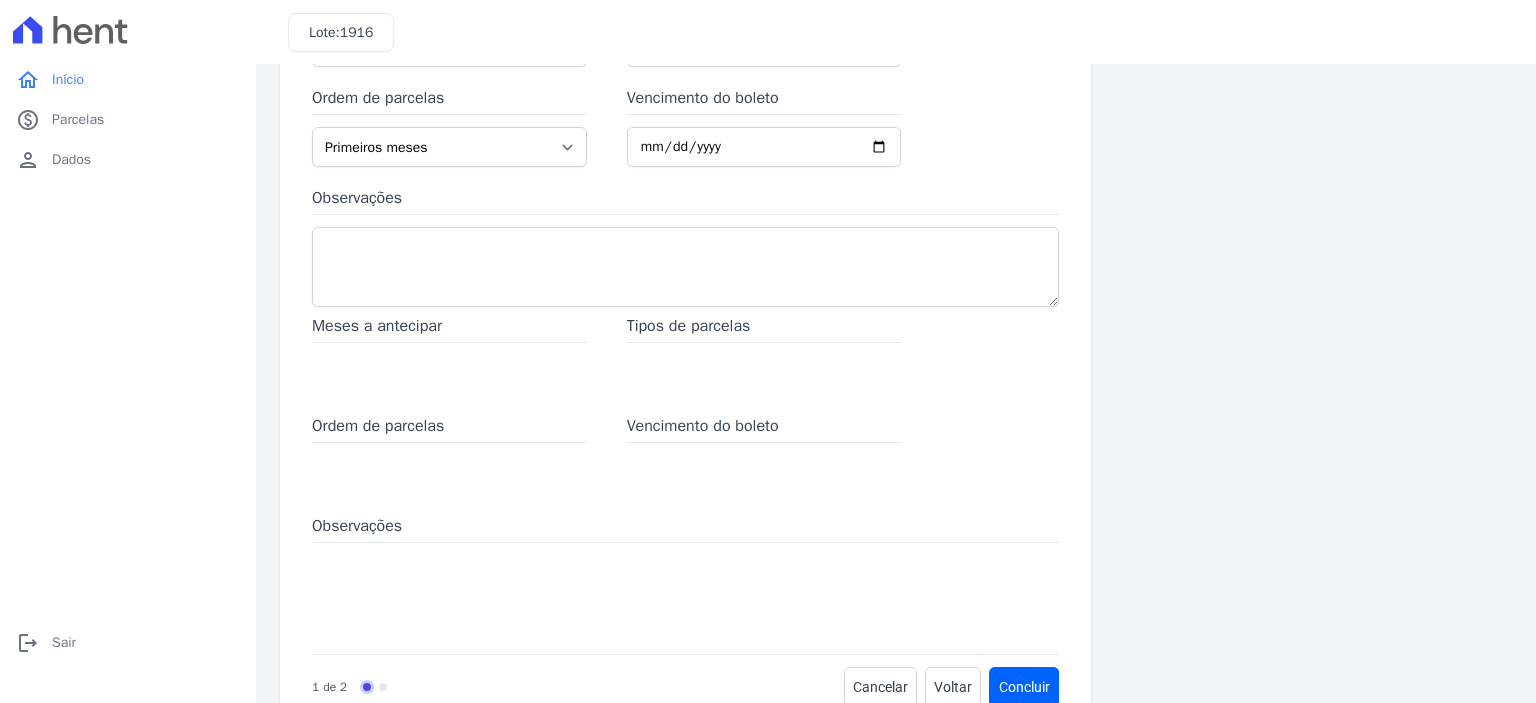 click on "Ordem de parcelas" at bounding box center (449, 428) 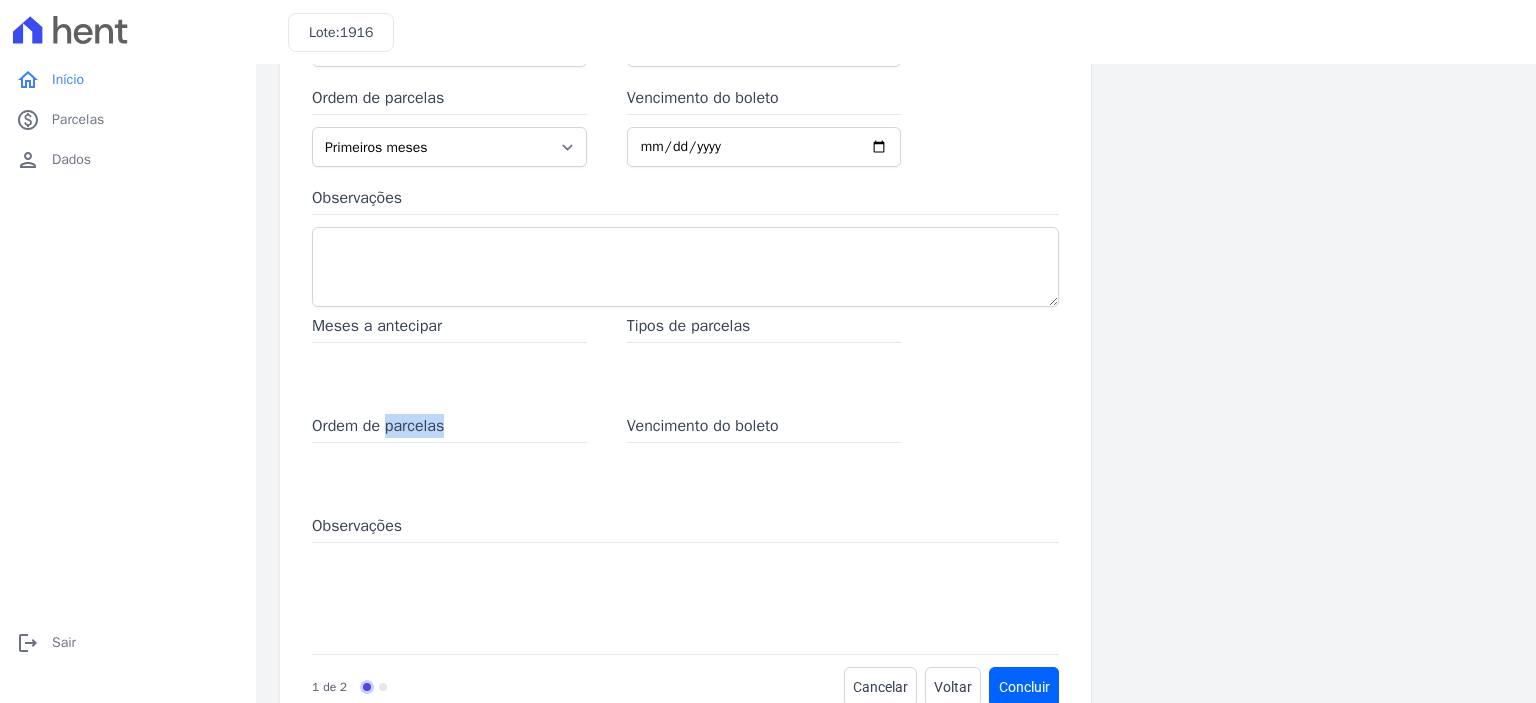 drag, startPoint x: 429, startPoint y: 425, endPoint x: 500, endPoint y: 418, distance: 71.34424 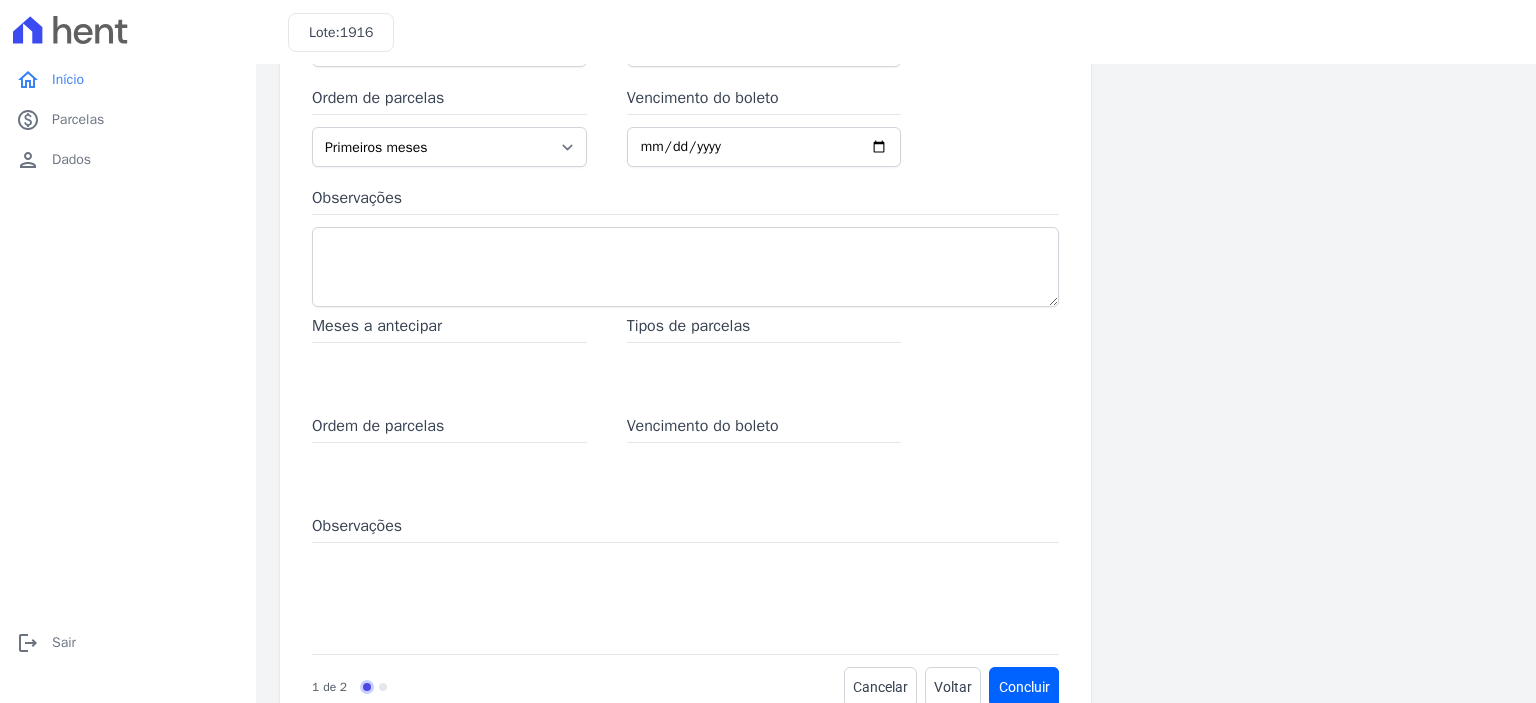 click on "Vencimento do boleto" at bounding box center [764, 428] 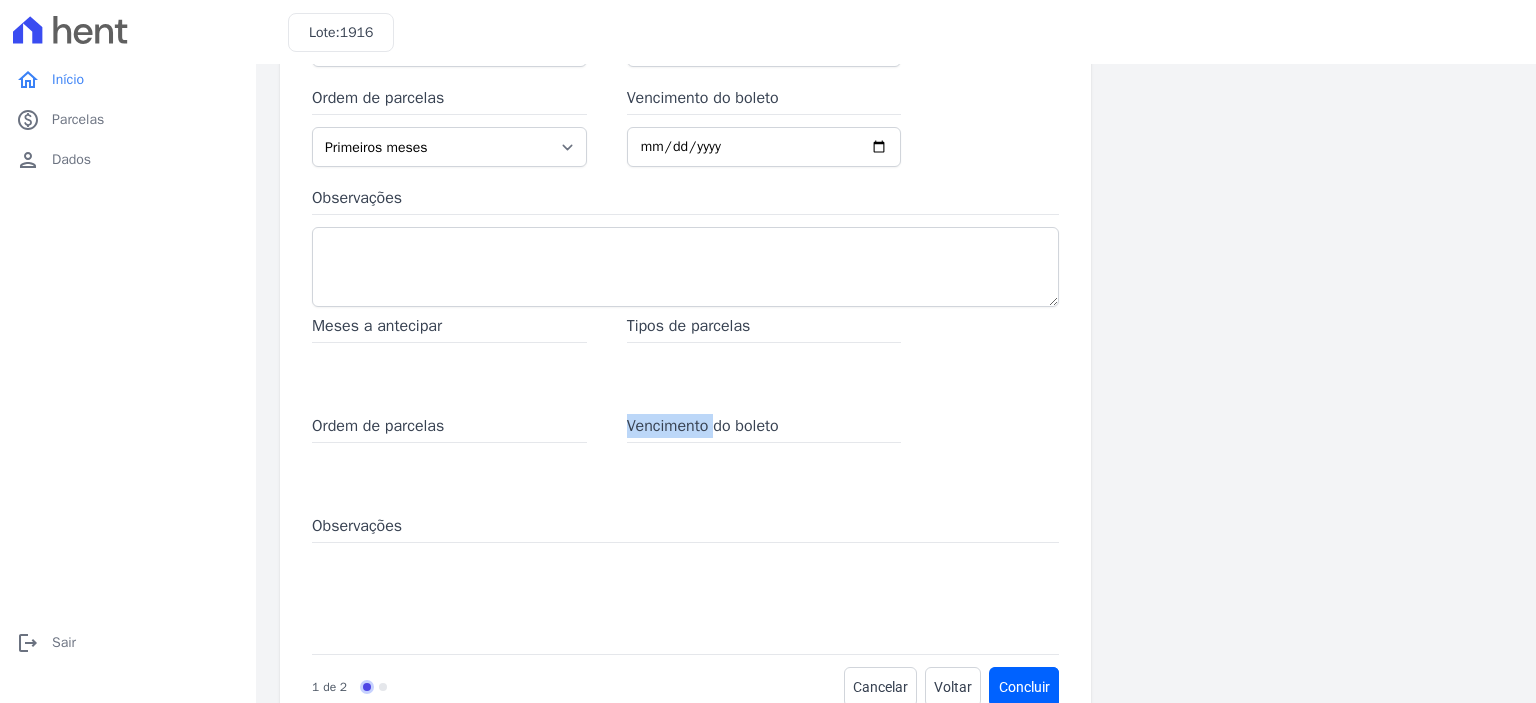 click on "Vencimento do boleto" at bounding box center (764, 428) 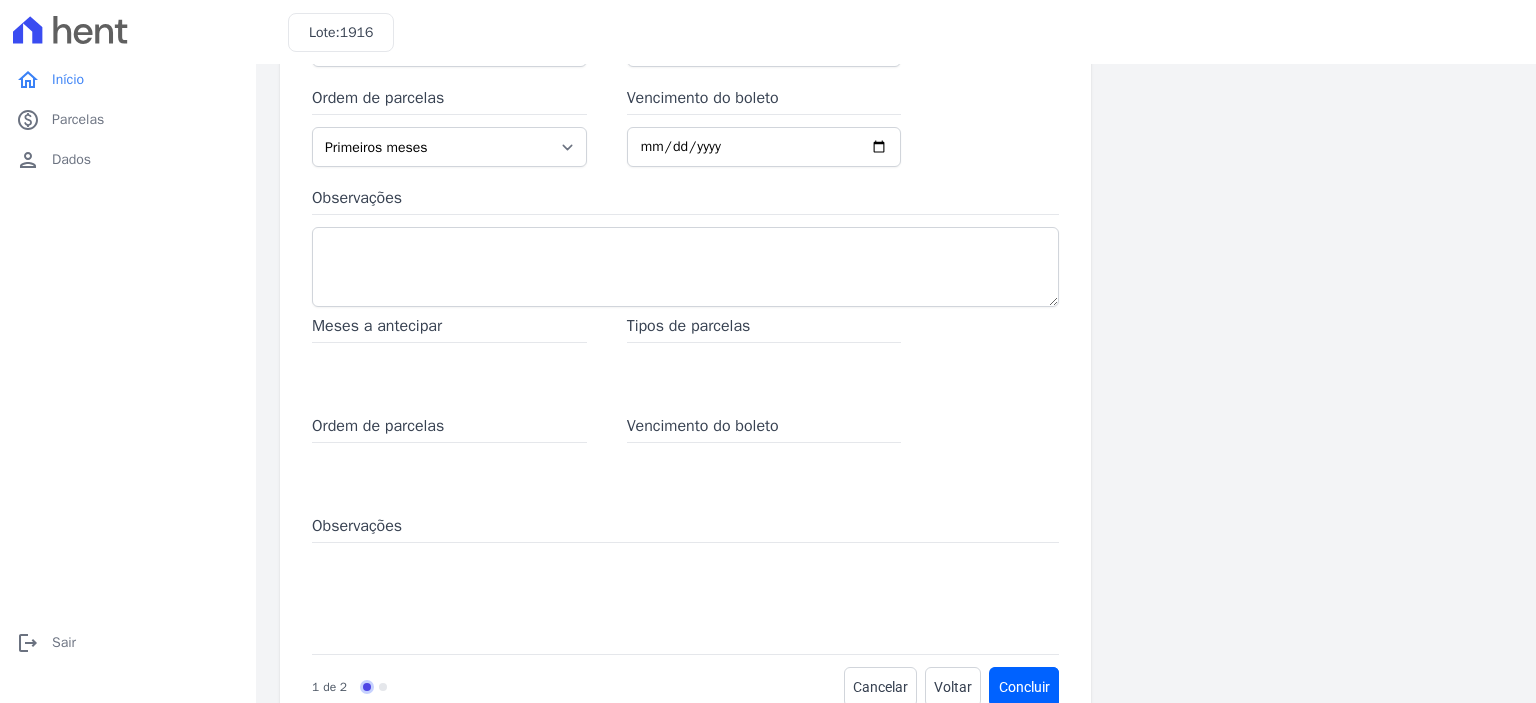 click on "Observações" at bounding box center [685, 528] 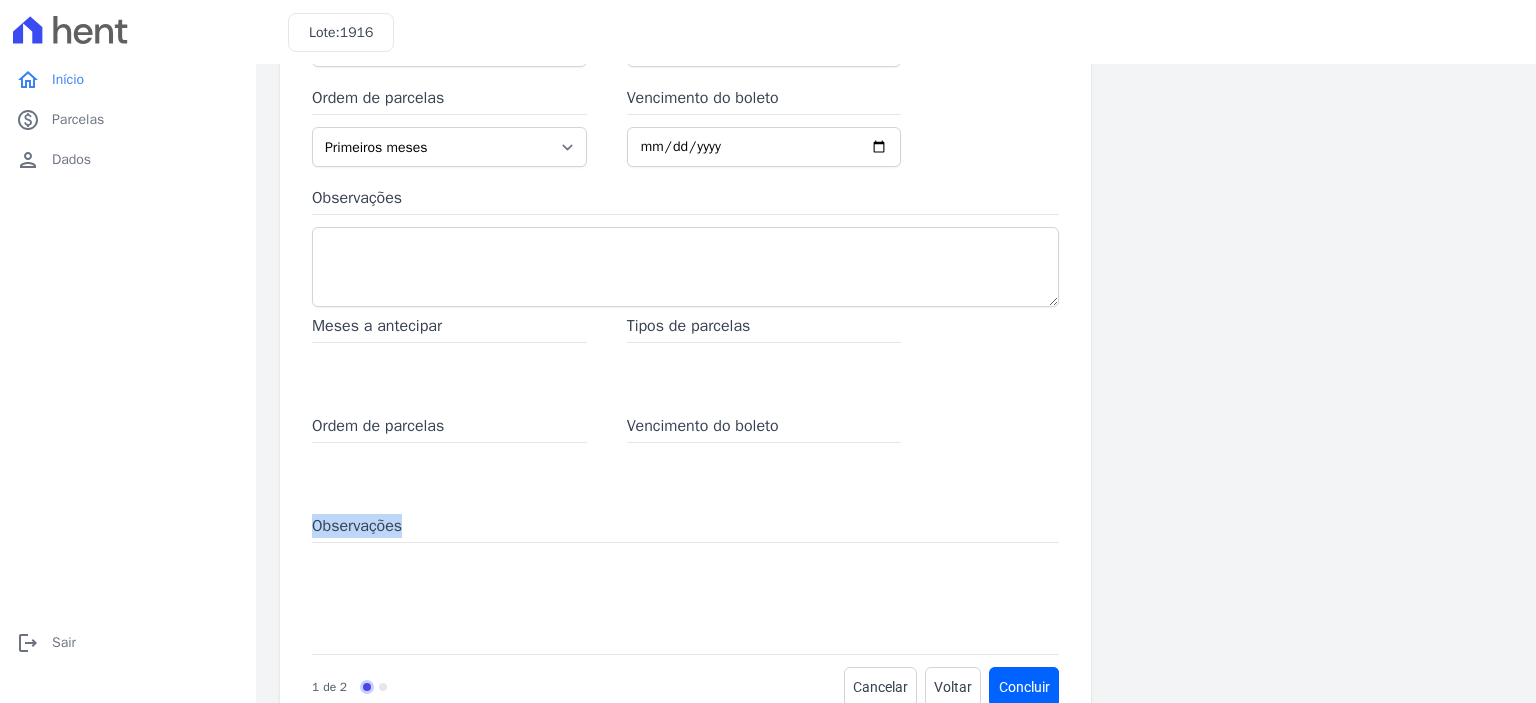 drag, startPoint x: 365, startPoint y: 520, endPoint x: 520, endPoint y: 512, distance: 155.20631 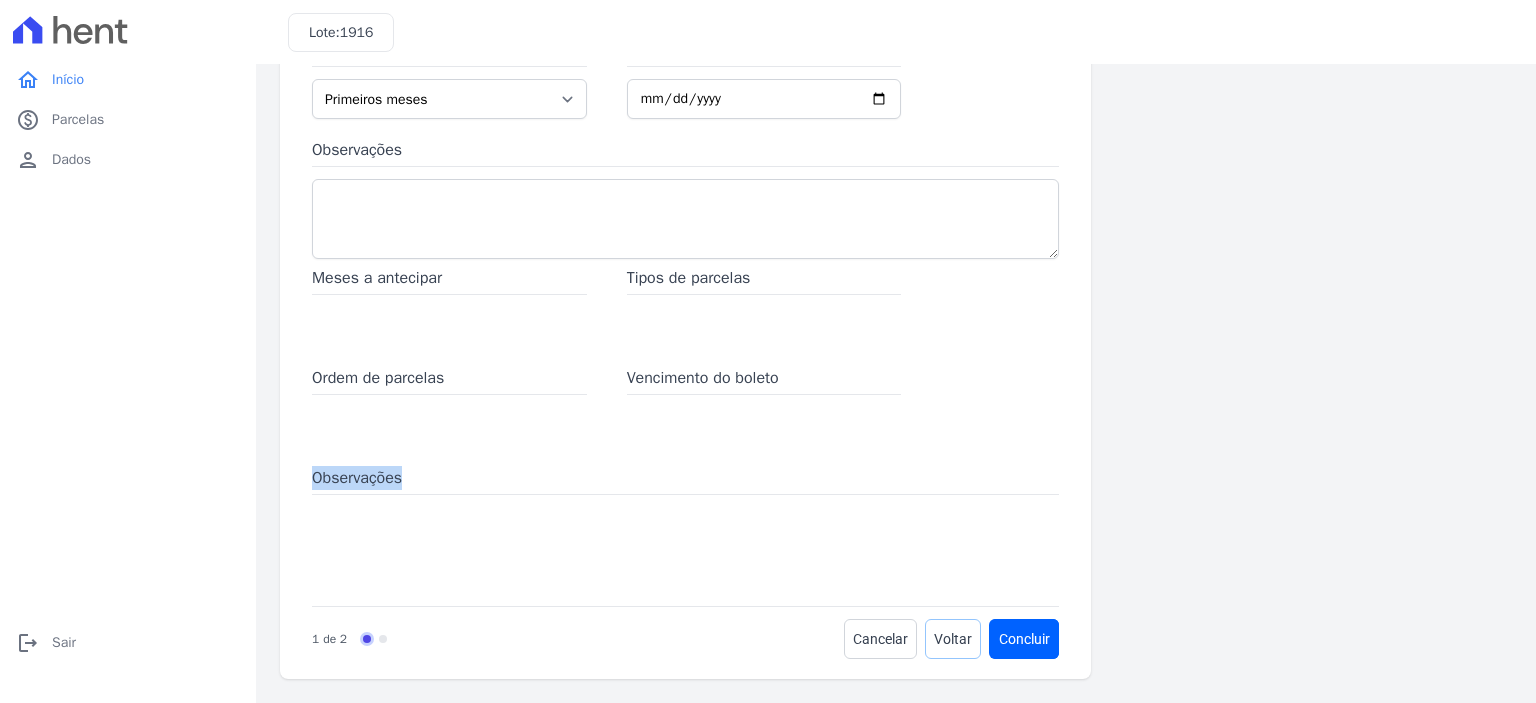 click on "Voltar" at bounding box center (953, 639) 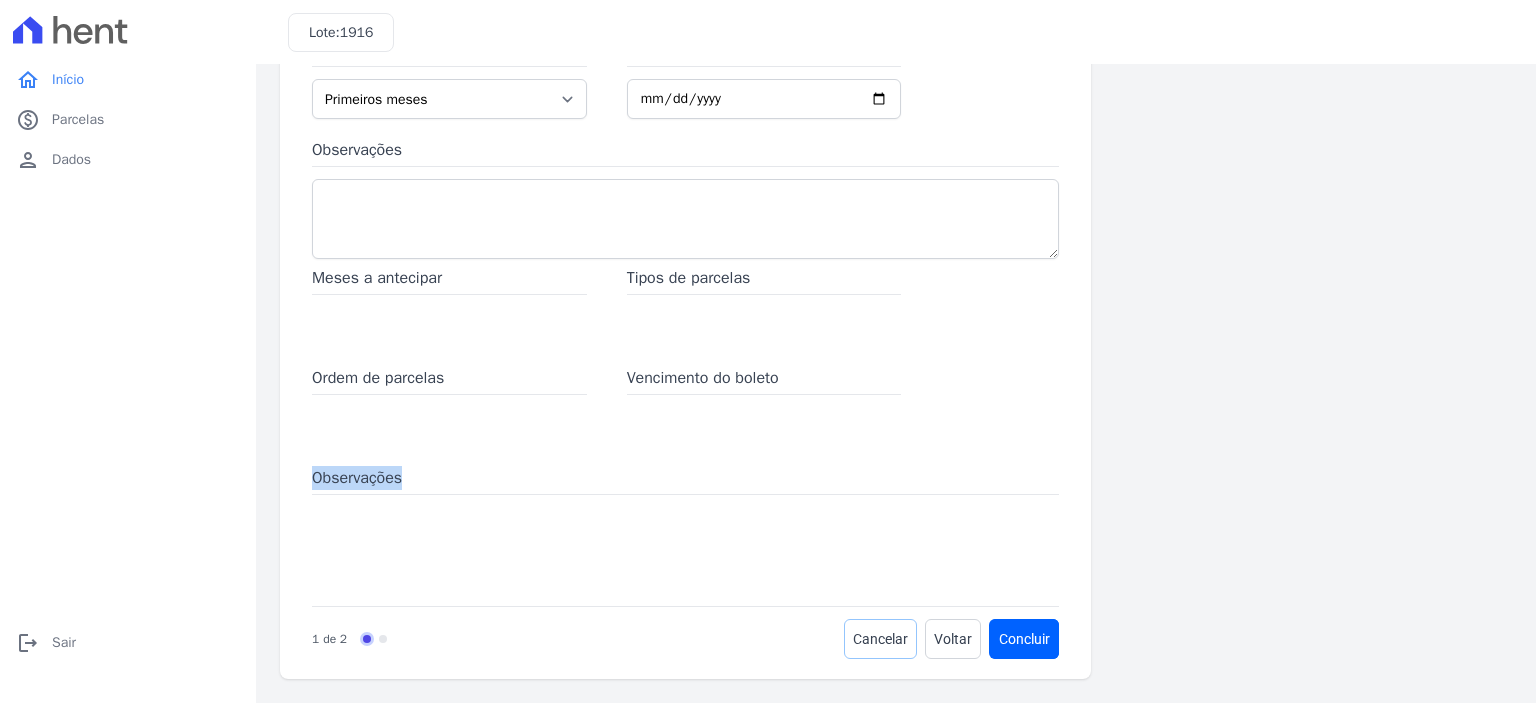 click on "Cancelar" at bounding box center (880, 639) 